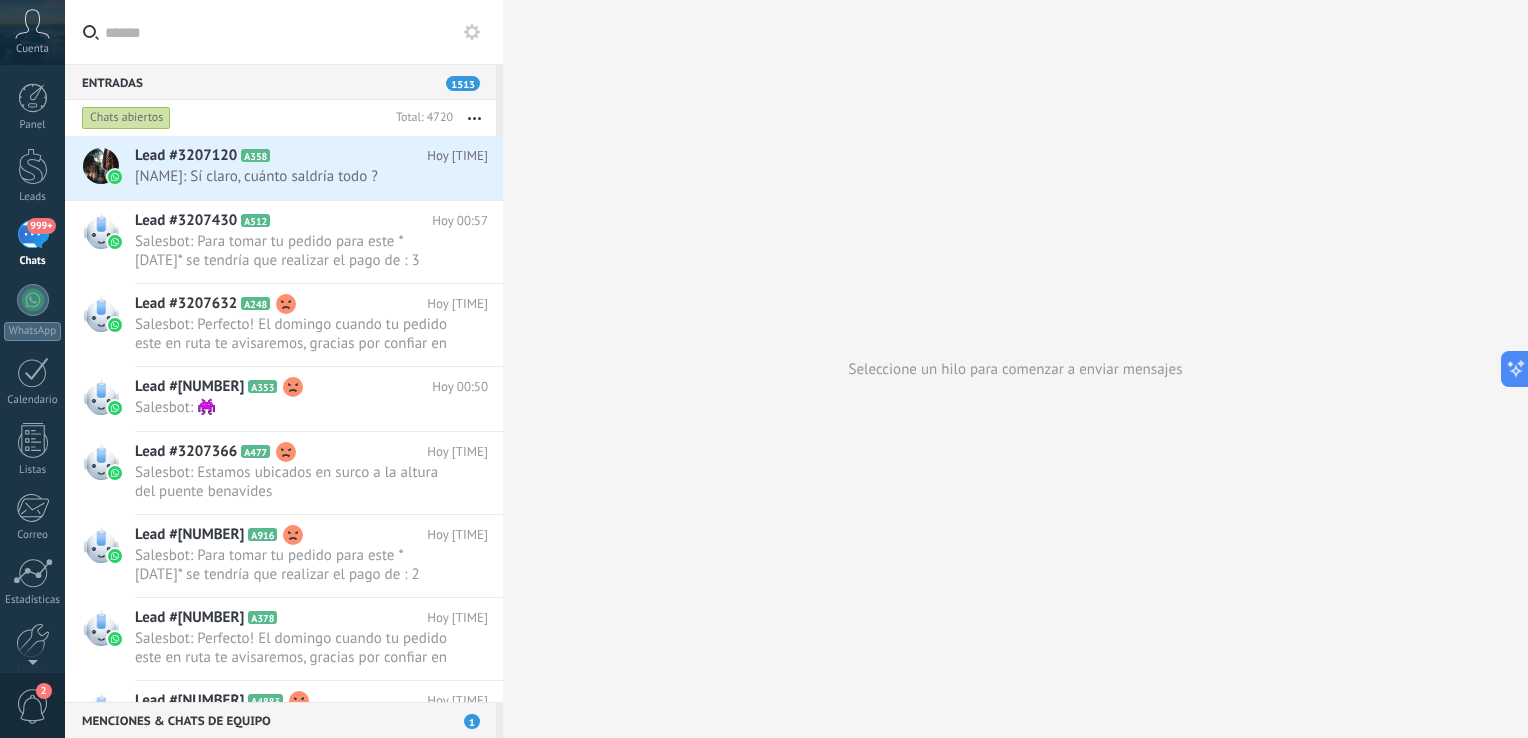 scroll, scrollTop: 0, scrollLeft: 0, axis: both 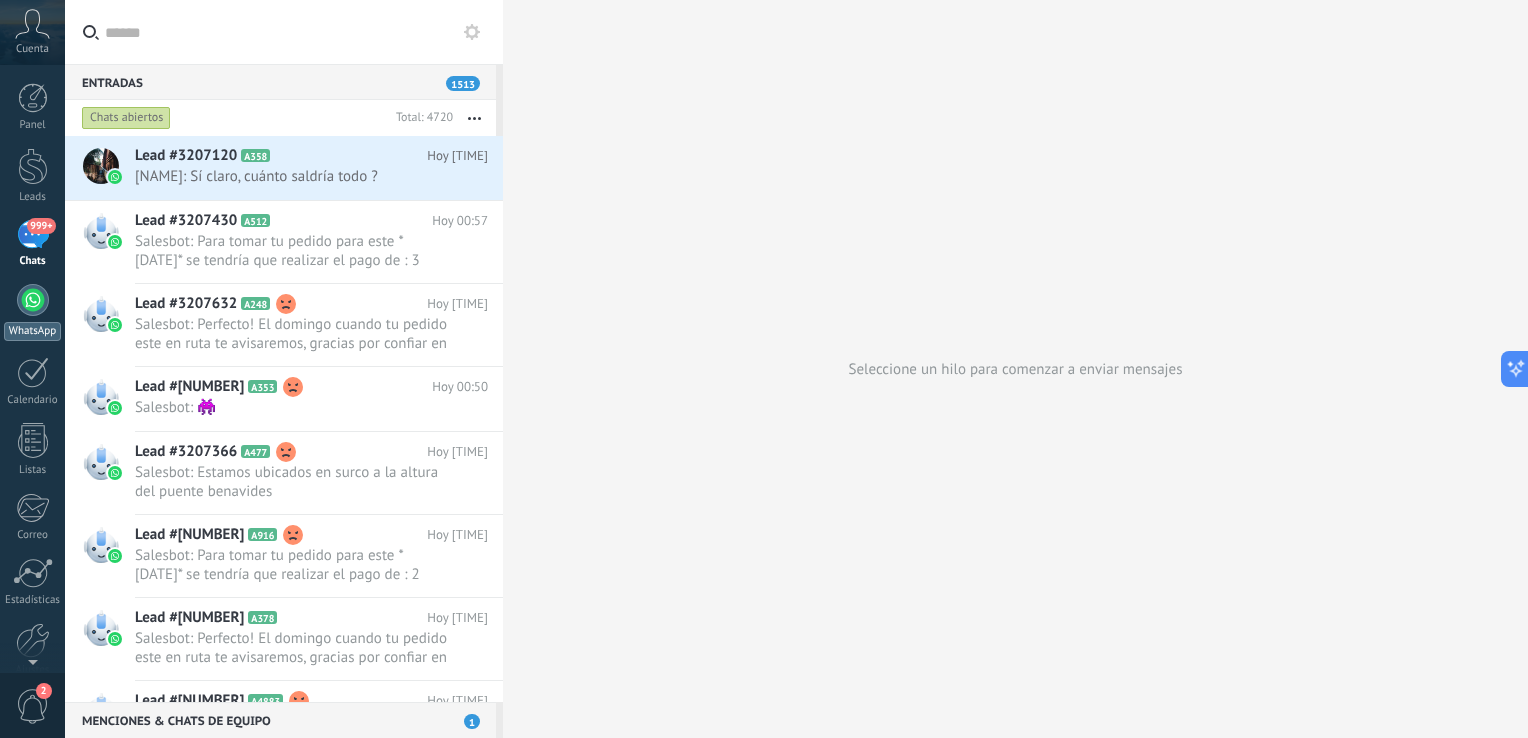click at bounding box center (33, 300) 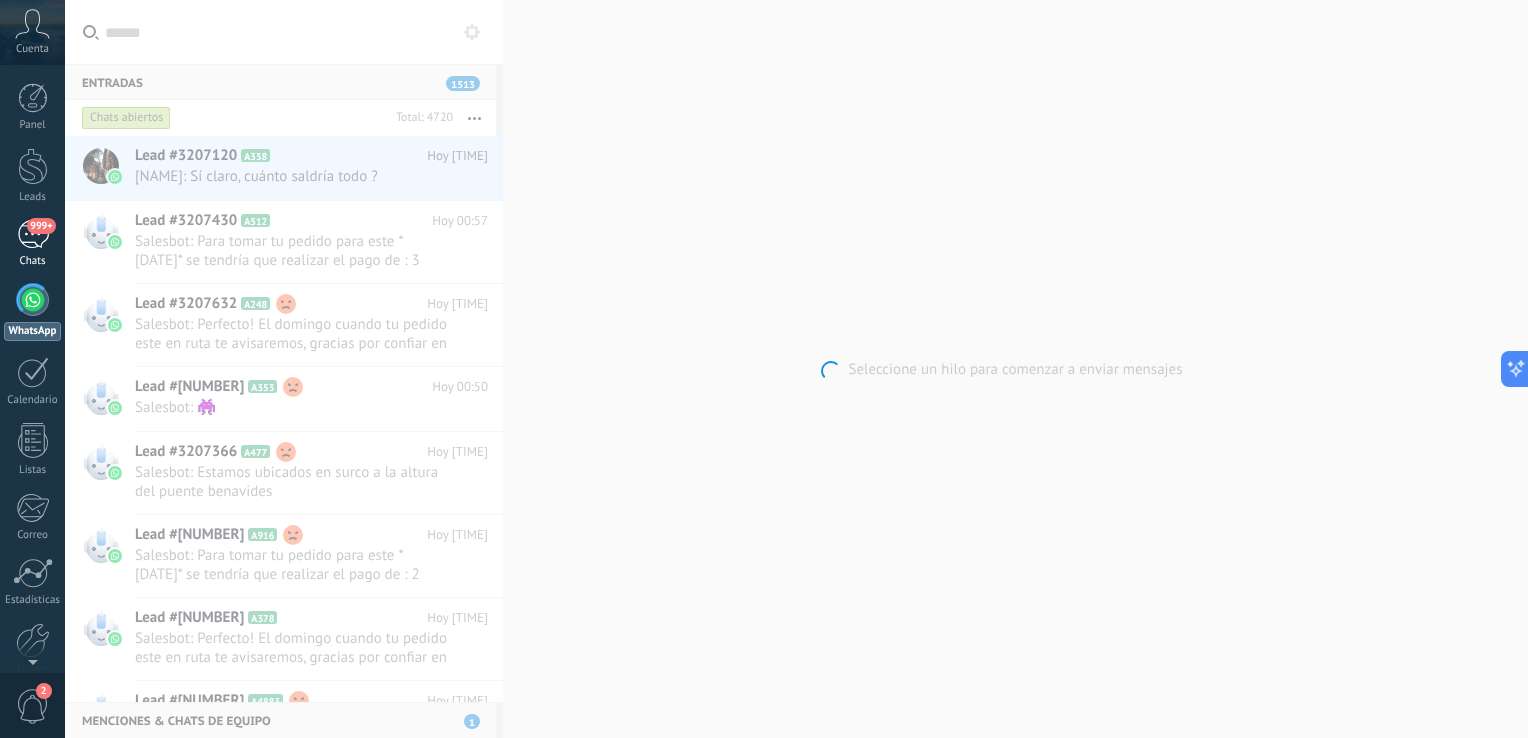click on "999+
Chats" at bounding box center [32, 244] 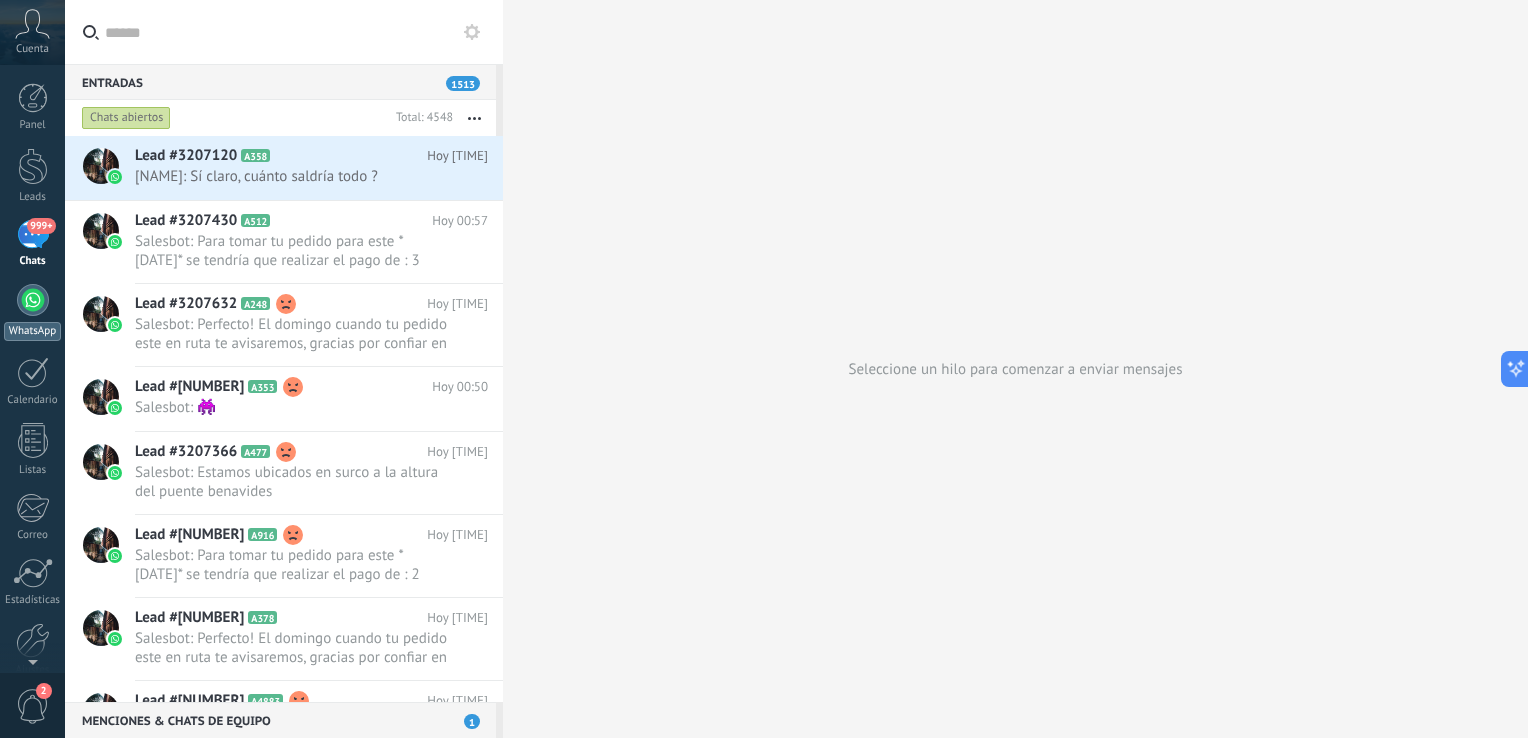 click at bounding box center (33, 300) 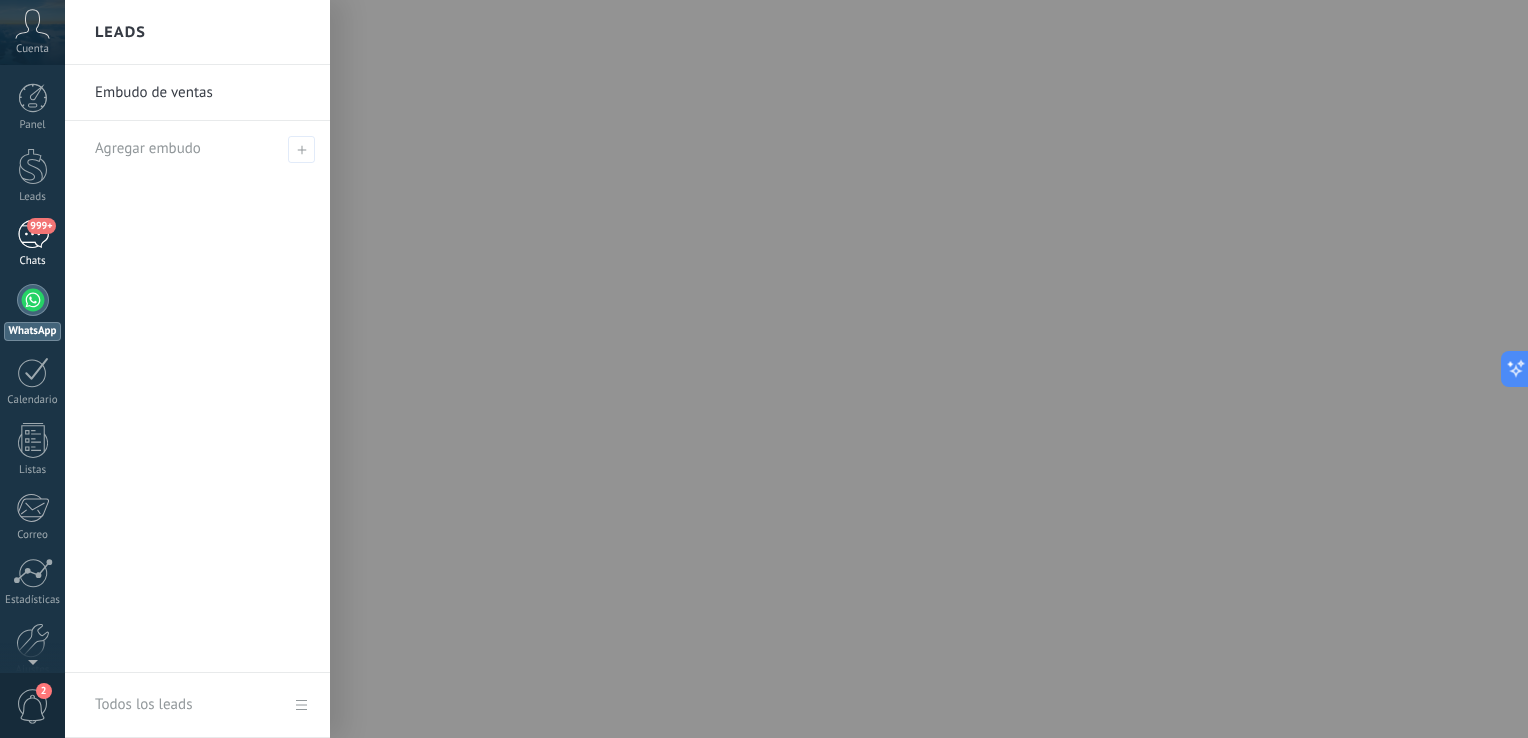 click on "999+" at bounding box center [33, 234] 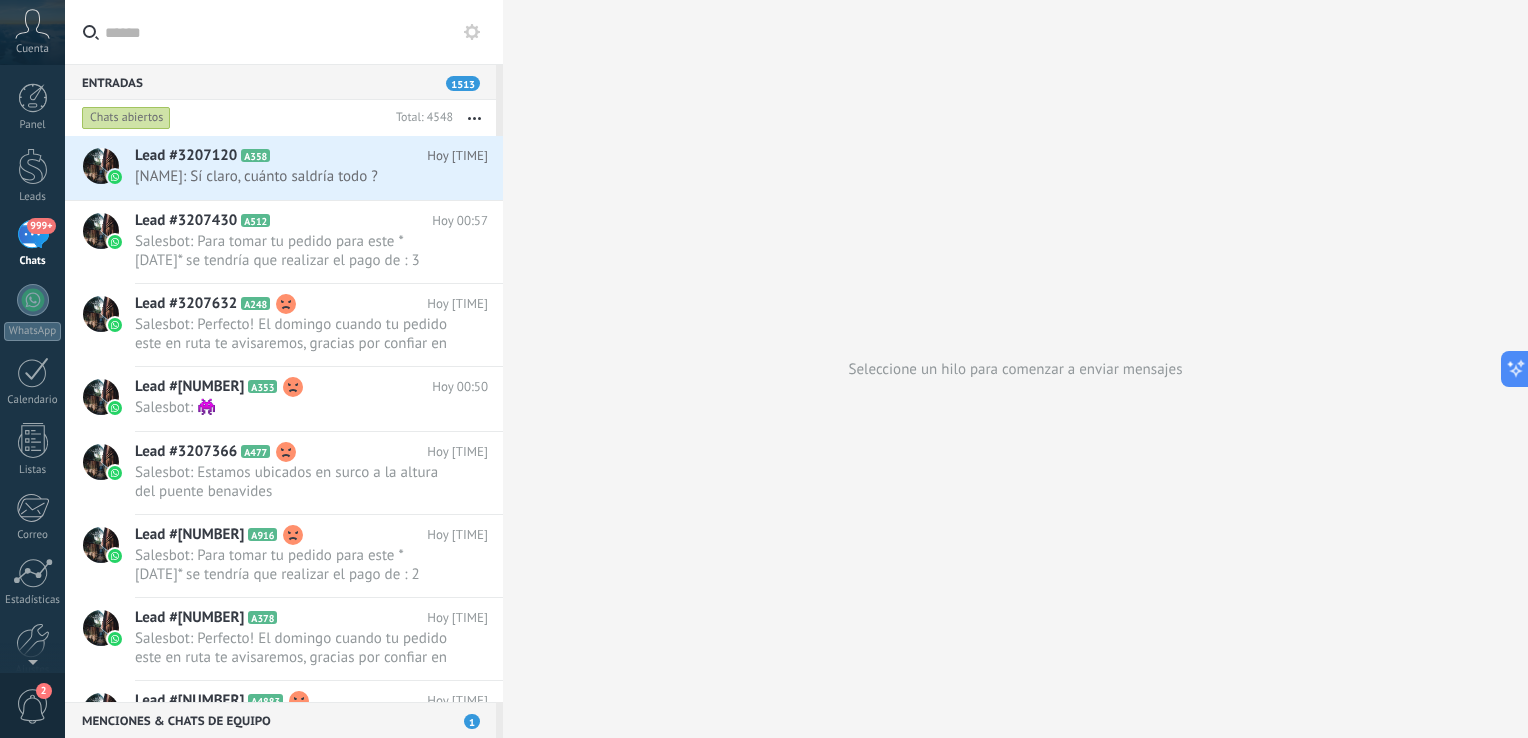 click 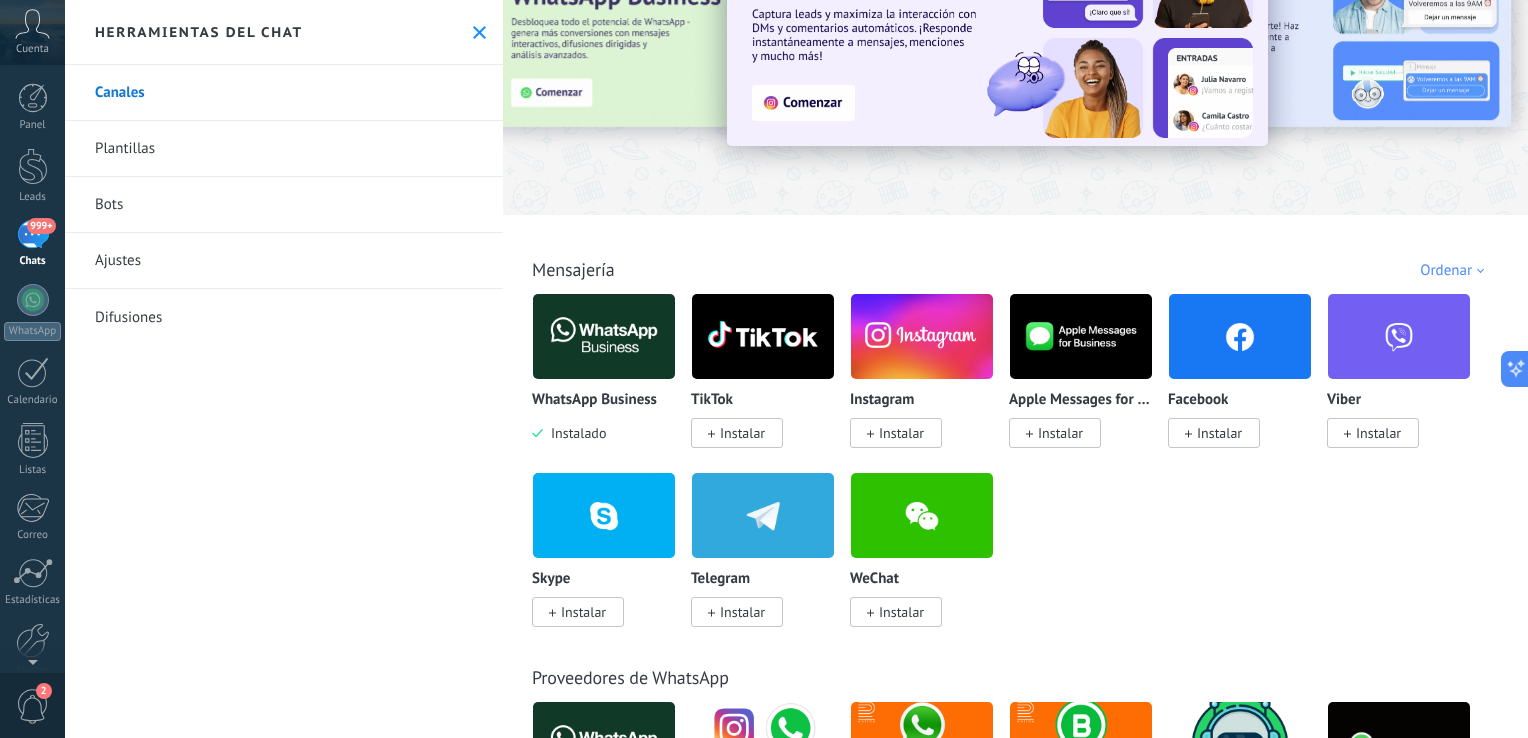 scroll, scrollTop: 133, scrollLeft: 0, axis: vertical 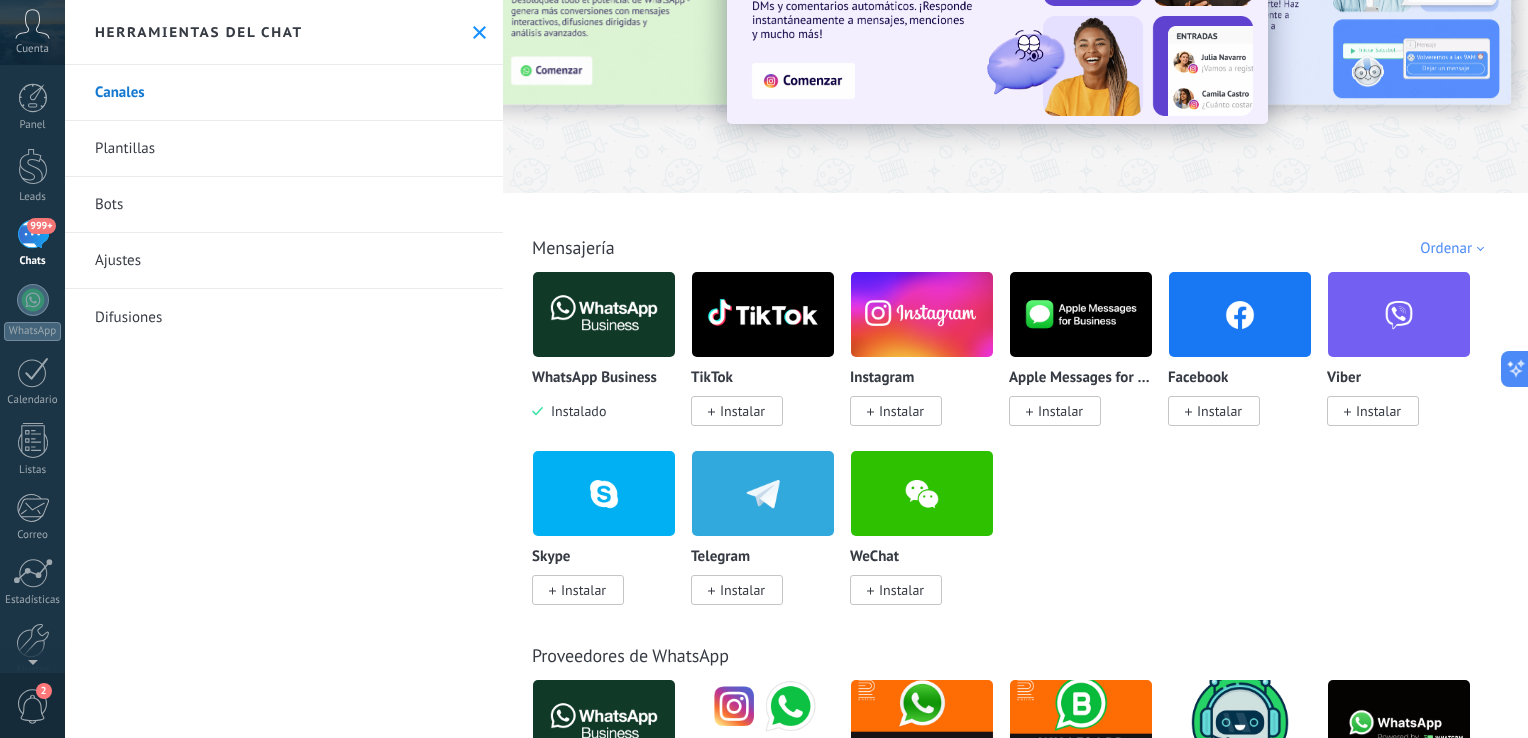click on "Instalar" at bounding box center [901, 411] 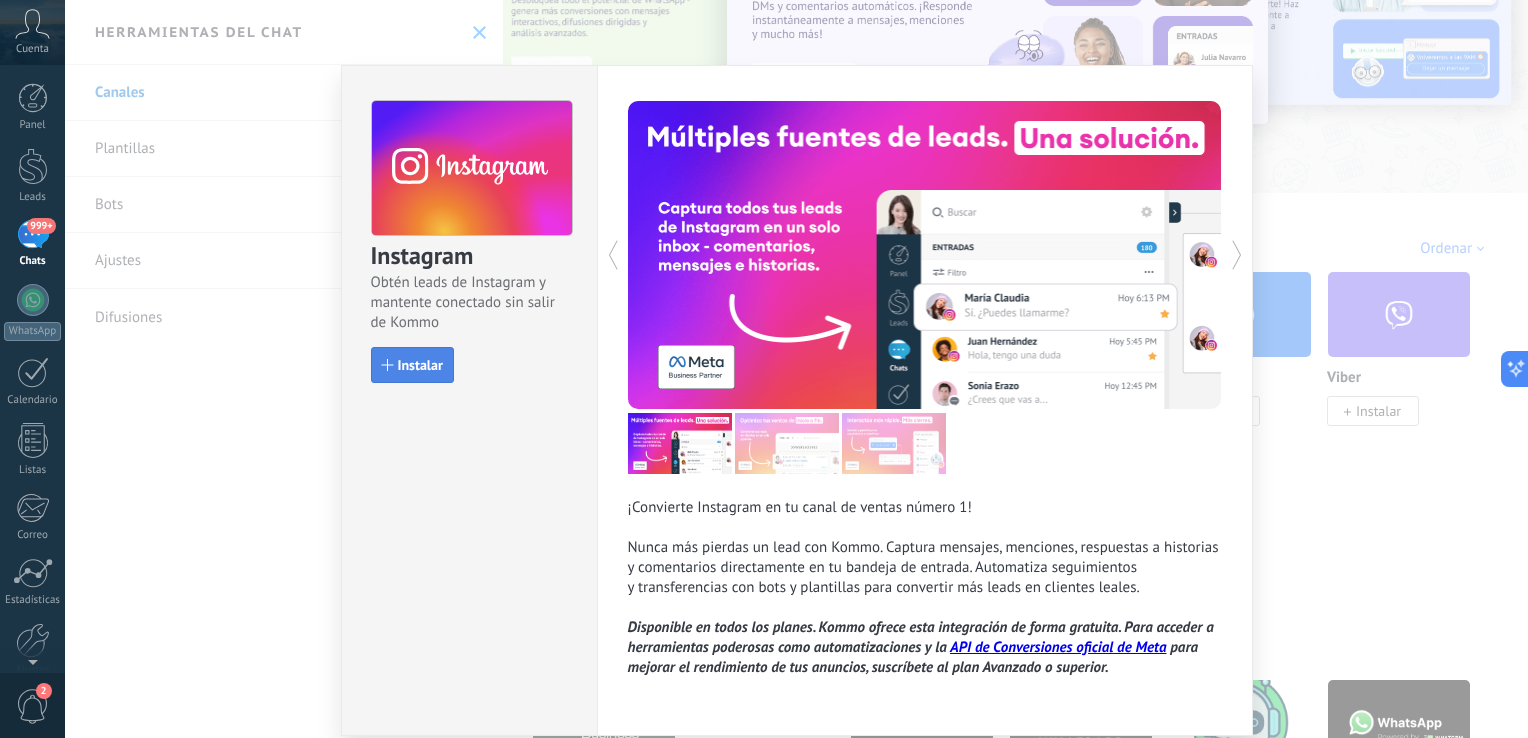click on "Instalar" at bounding box center (420, 365) 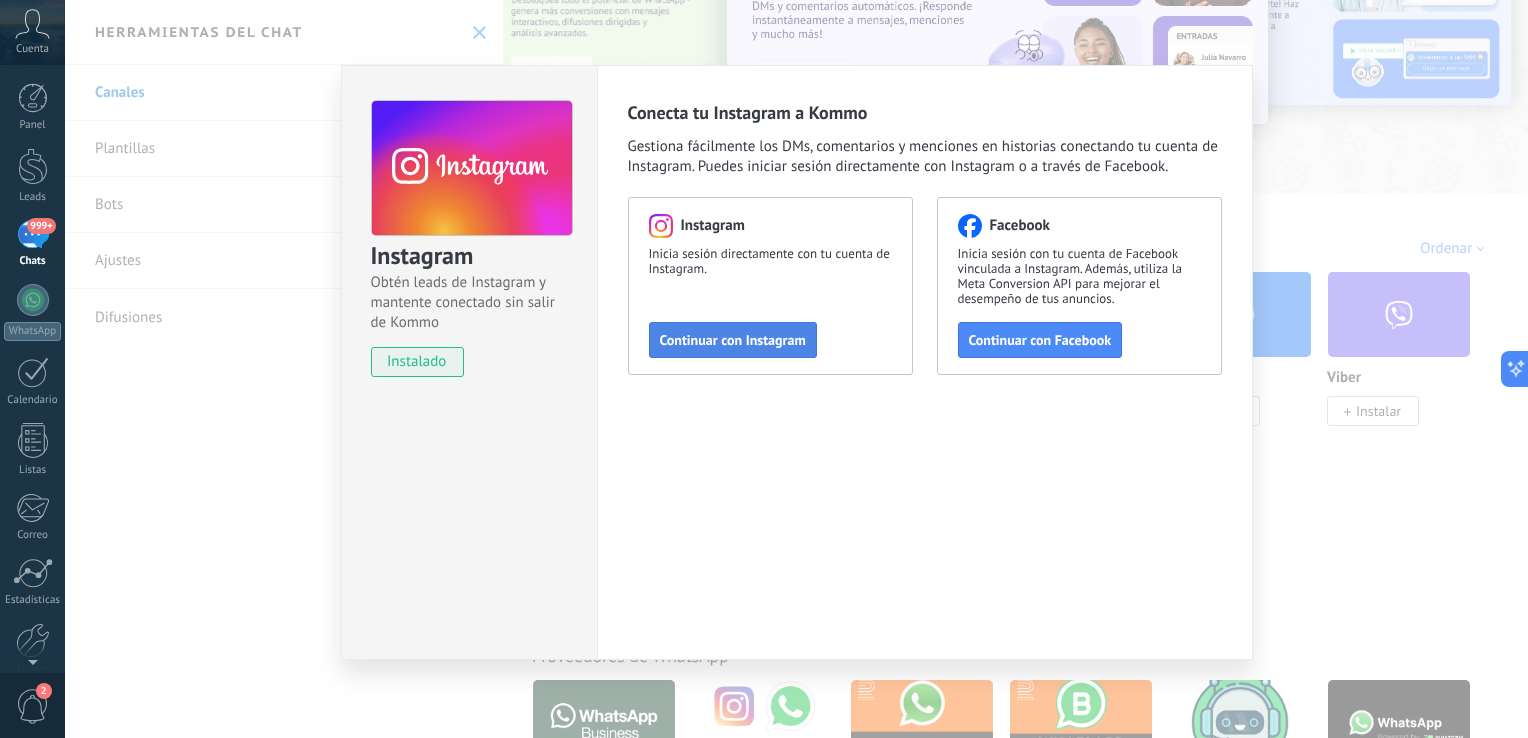 click on "Continuar con Instagram" at bounding box center (733, 340) 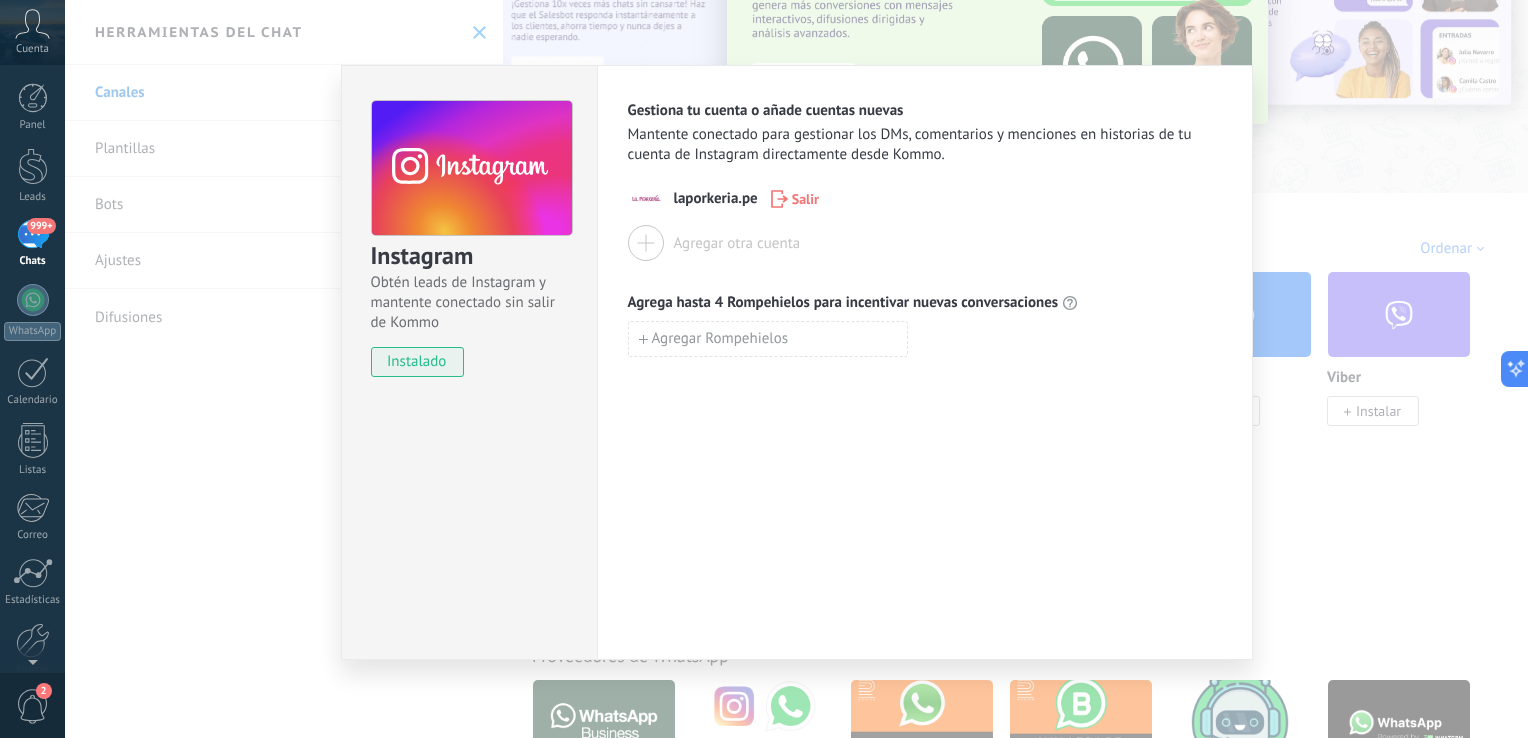 click on "Gestiona tu cuenta o añade cuentas nuevas Mantente conectado para gestionar los DMs, comentarios y menciones en historias de tu cuenta de Instagram directamente desde Kommo. laporkeria.pe Salir Agregar otra cuenta Agrega hasta 4 Rompehielos para incentivar nuevas conversaciones Agregar Rompehielos" at bounding box center [925, 362] 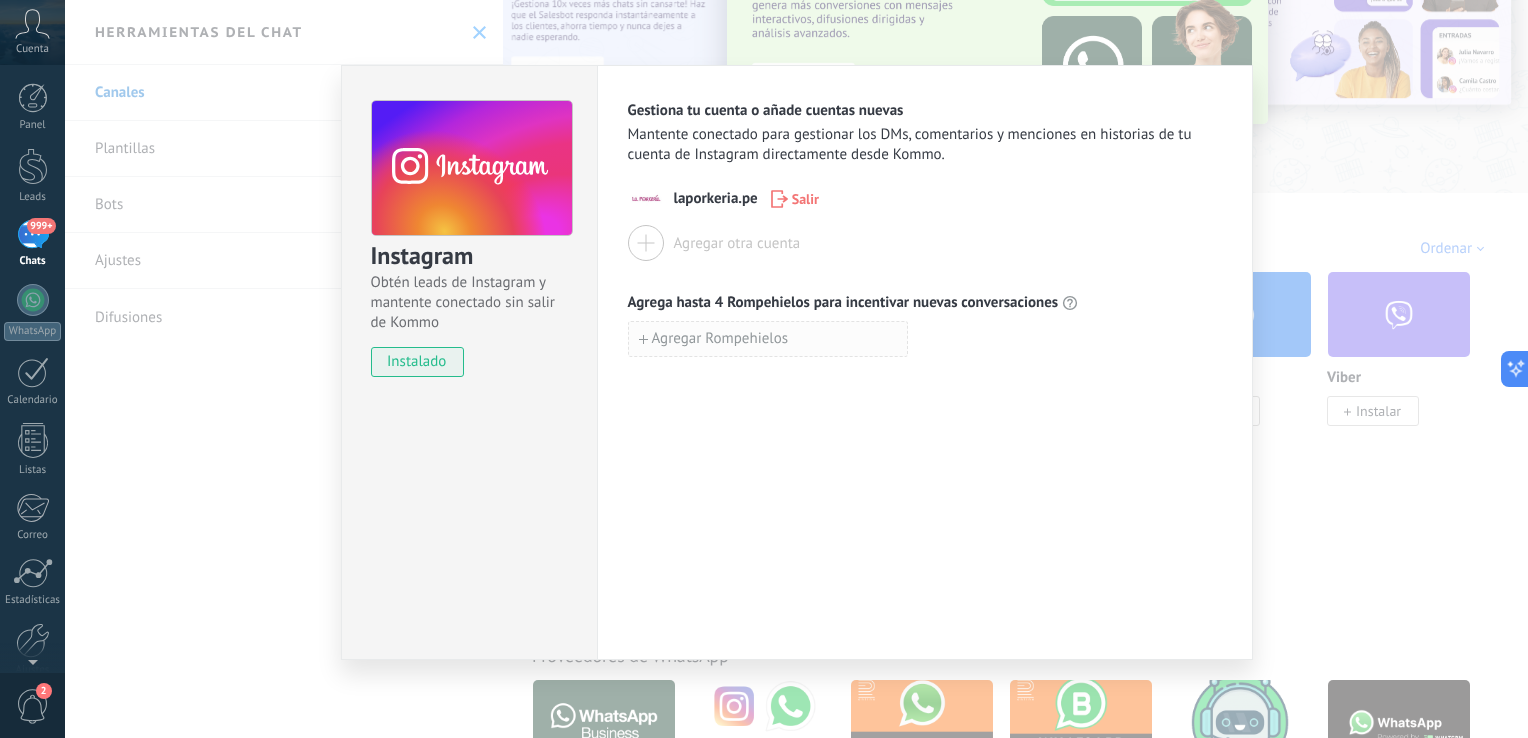 click on "Agregar Rompehielos" at bounding box center (768, 339) 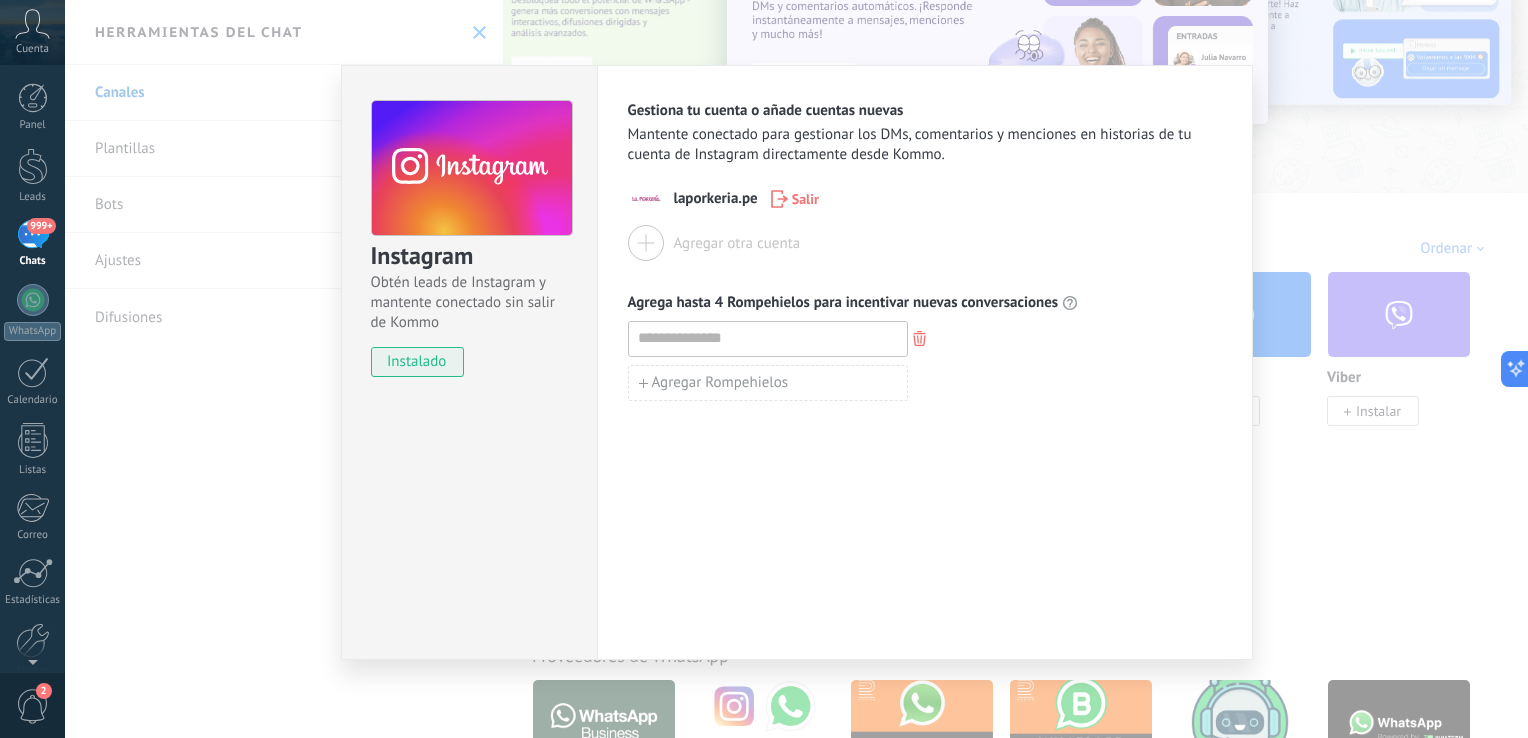 click on "Agrega hasta 4 Rompehielos para incentivar nuevas conversaciones" at bounding box center [925, 303] 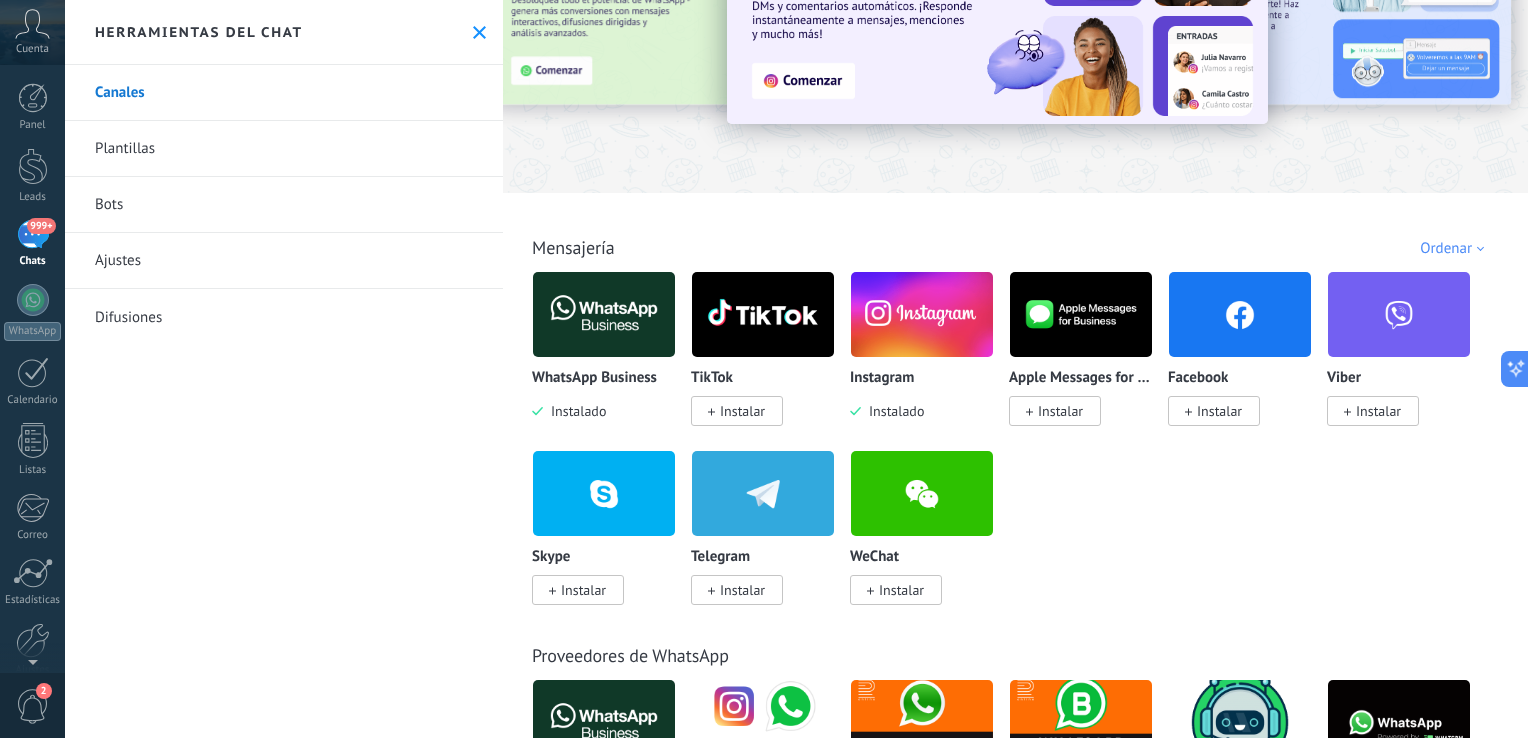 click on "Instalar" at bounding box center (737, 411) 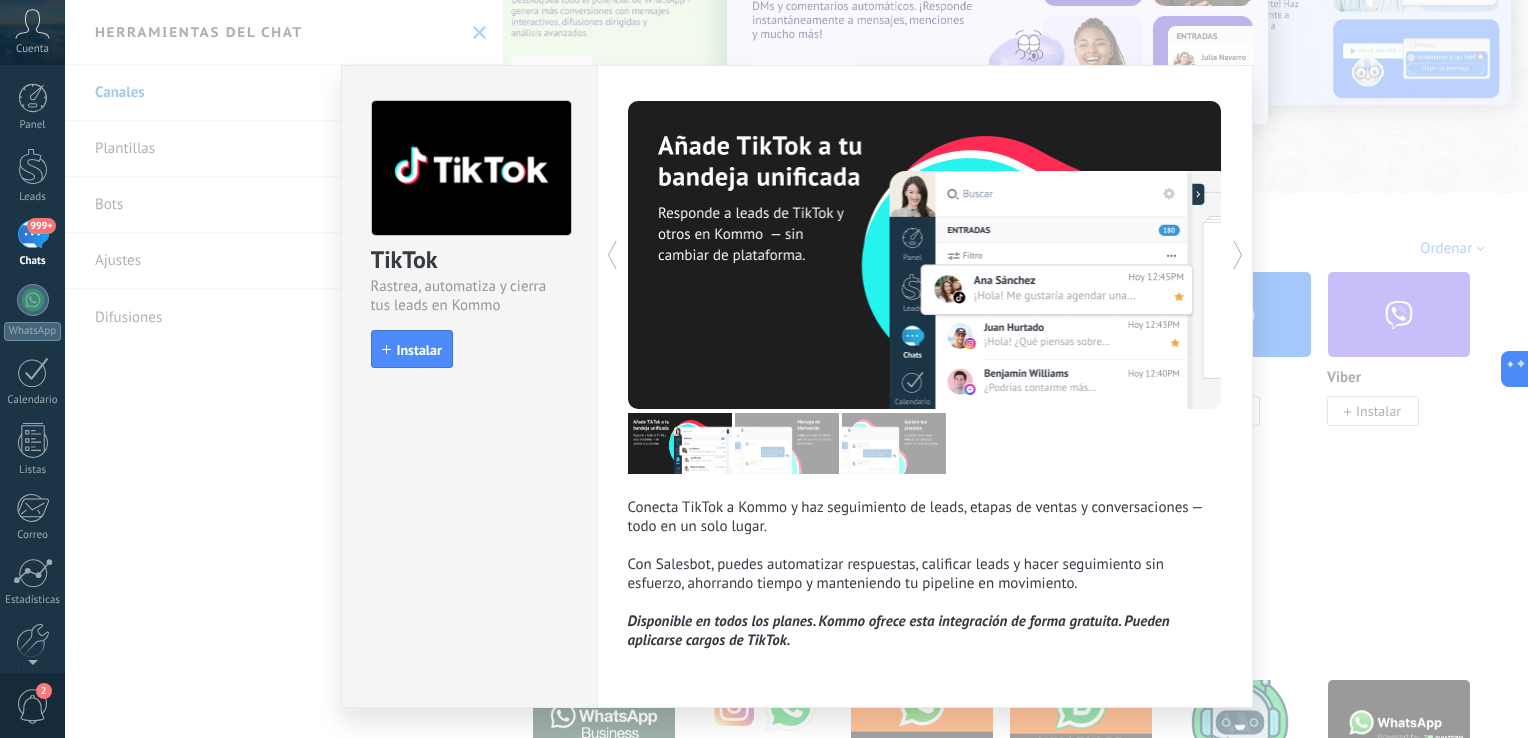 scroll, scrollTop: 45, scrollLeft: 0, axis: vertical 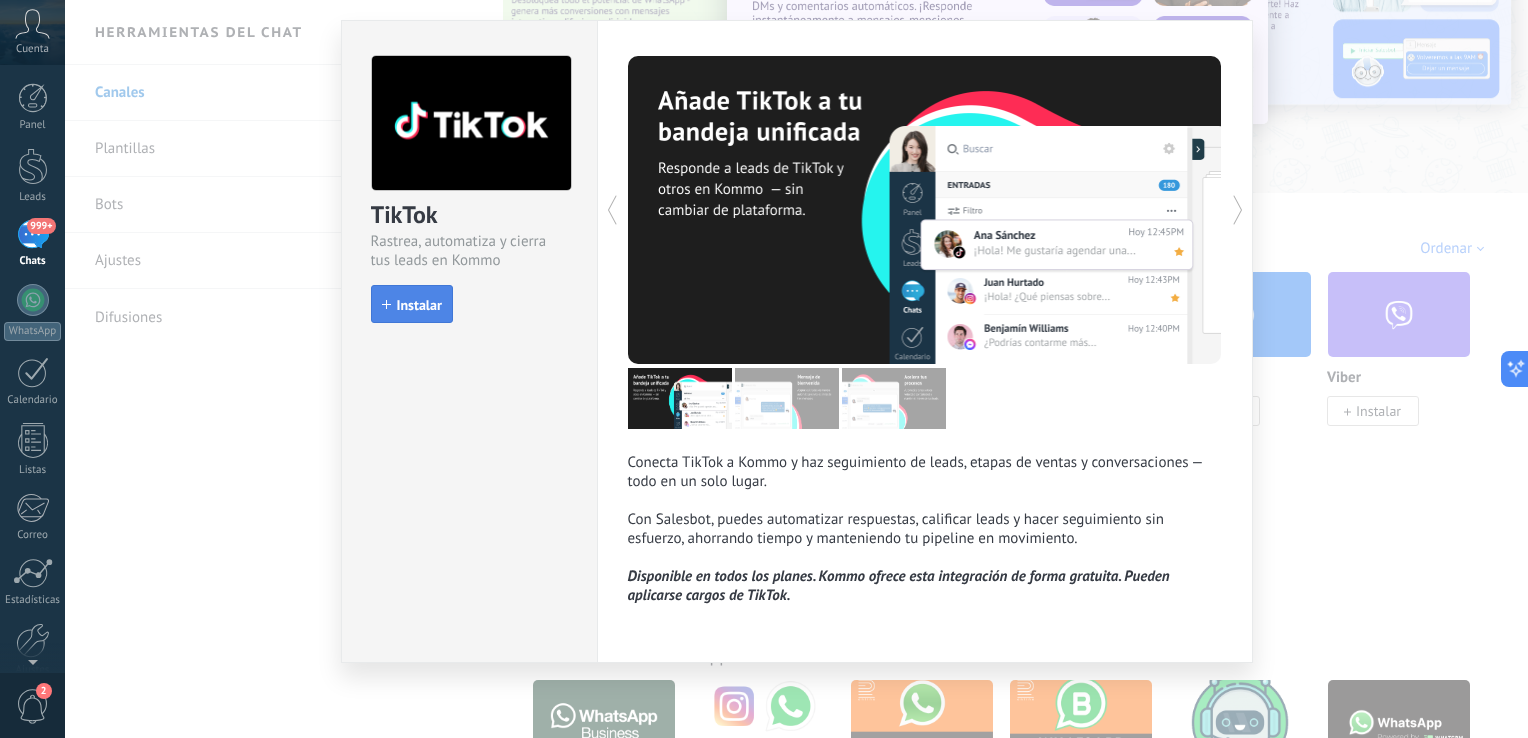 click on "Instalar" at bounding box center (412, 304) 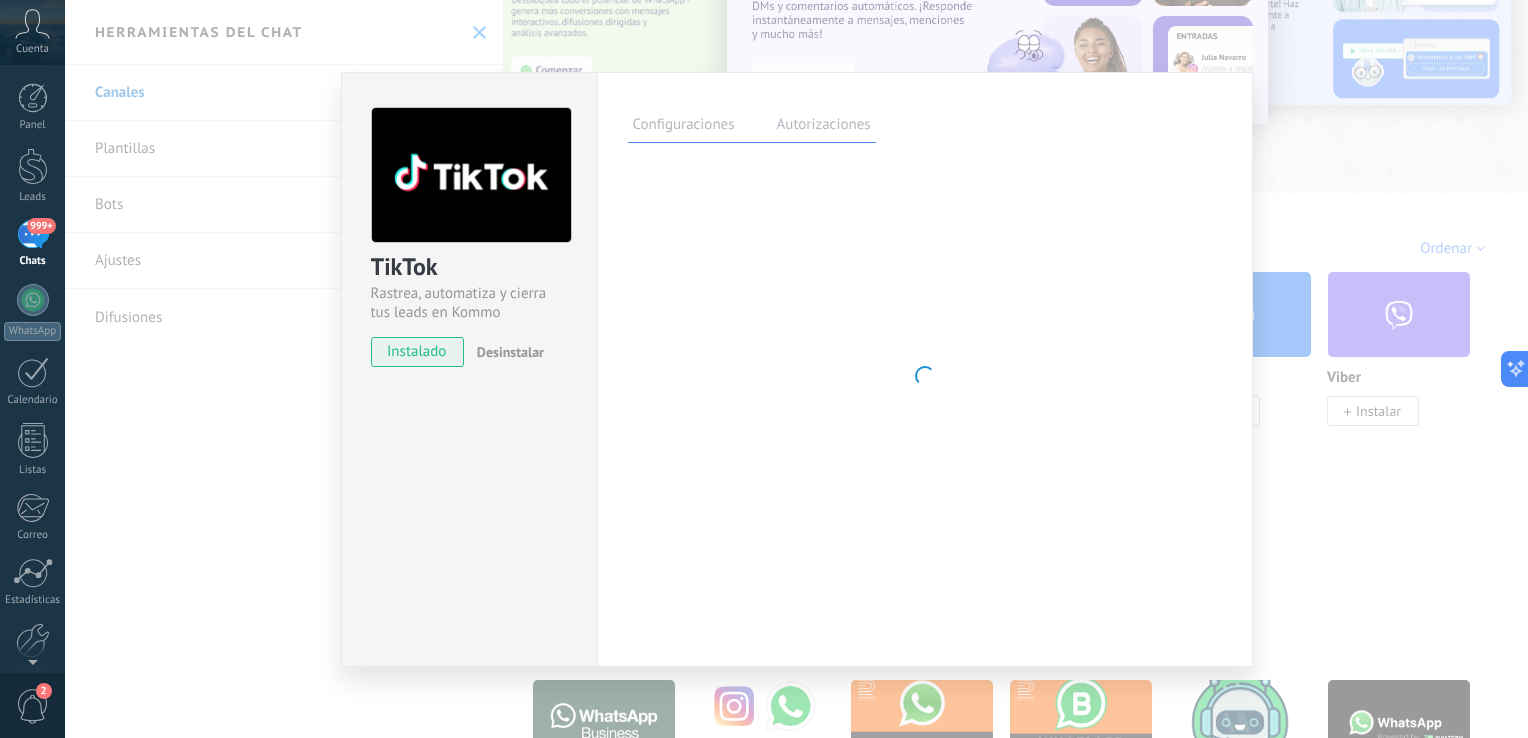 scroll, scrollTop: 0, scrollLeft: 0, axis: both 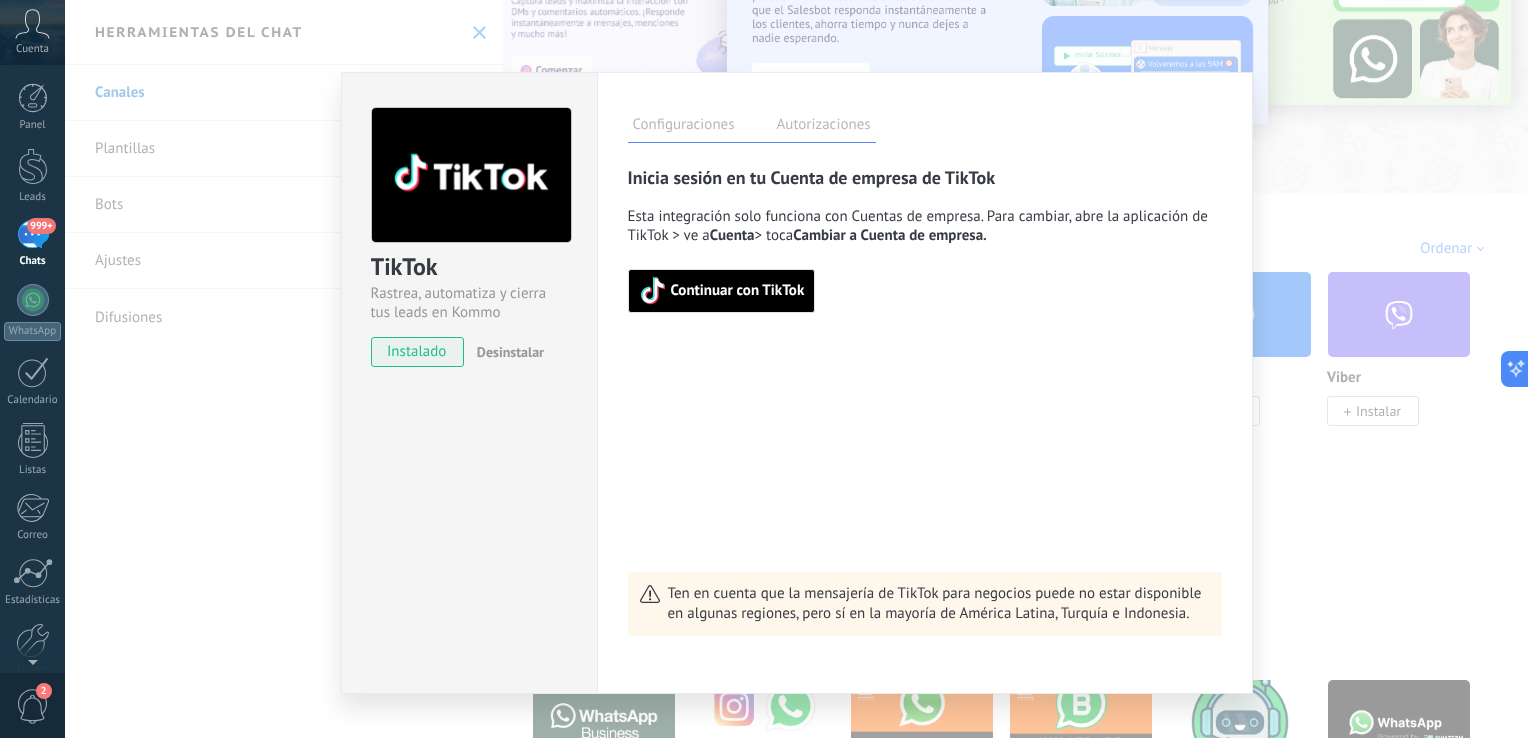 click on "Continuar con TikTok" at bounding box center [738, 291] 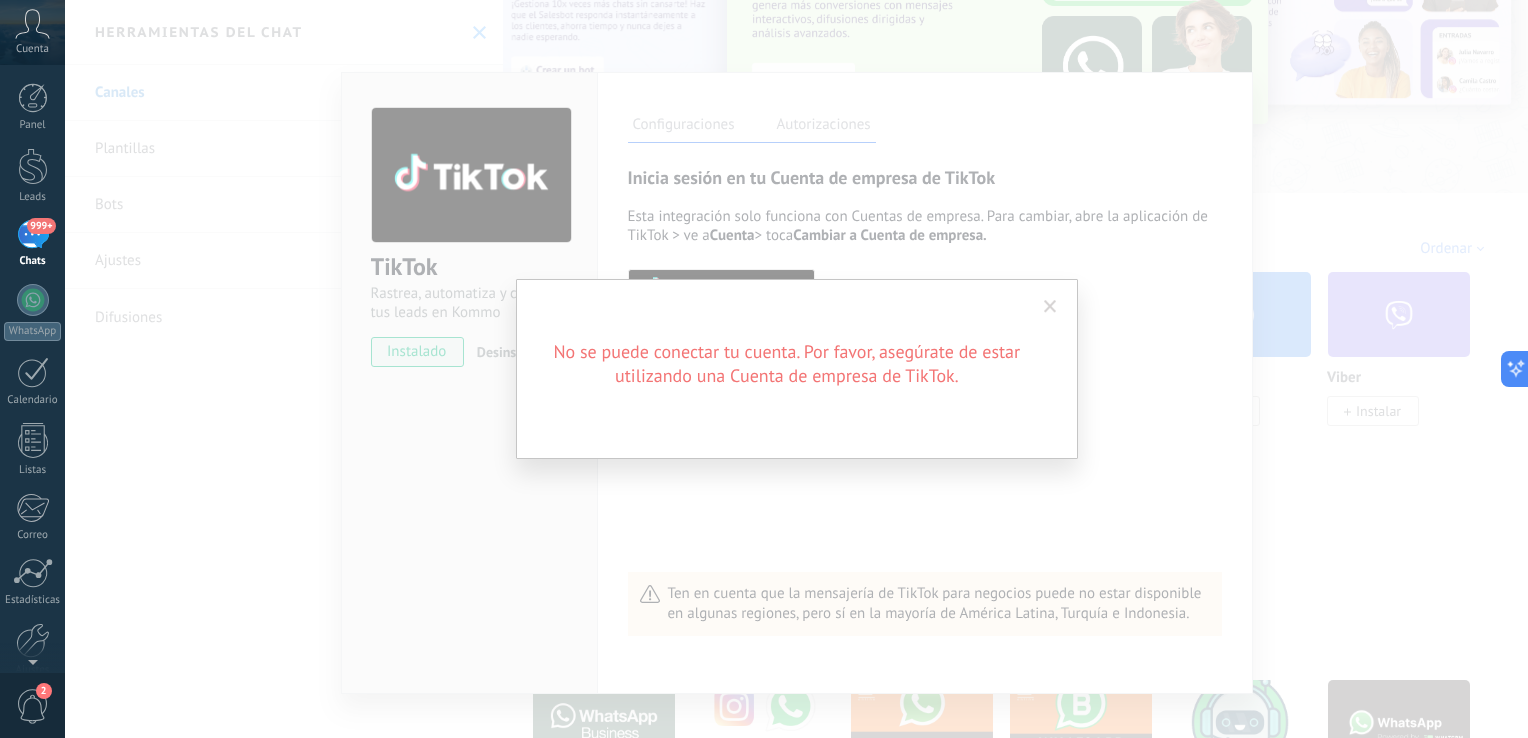 click at bounding box center (1050, 307) 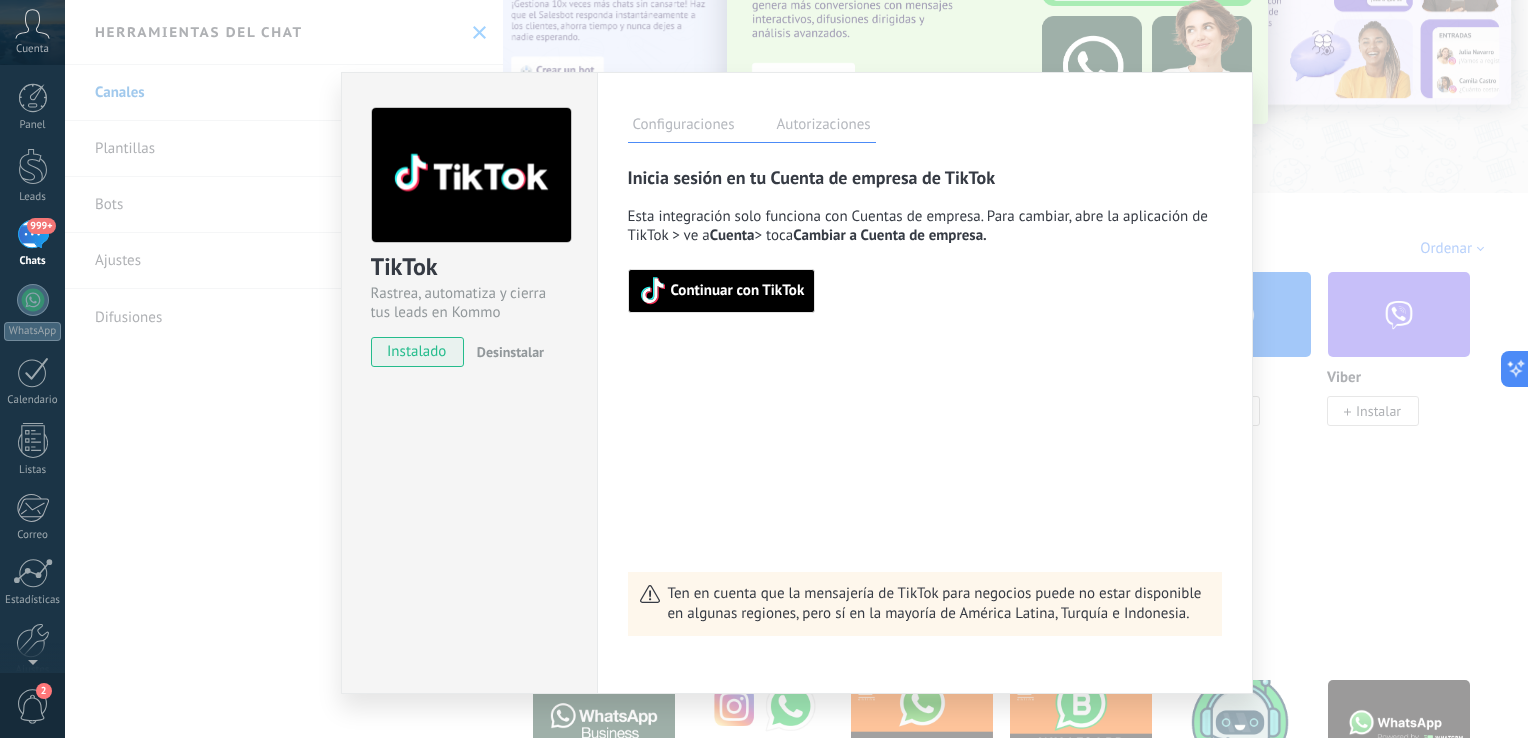 click on "TikTok Rastrea, automatiza y cierra tus leads en Kommo instalado Desinstalar Configuraciones Autorizaciones Esta pestaña registra a los usuarios que han concedido acceso a la integración a esta cuenta. Si deseas remover la posibilidad que un usuario pueda enviar solicitudes a la cuenta en nombre de esta integración, puedes revocar el acceso. Si el acceso a todos los usuarios es revocado, la integración dejará de funcionar. Esta aplicacion está instalada, pero nadie le ha dado acceso aun. Rastrea, automatiza y cierra tus leads en Kommo más Guardar Inicia sesión en tu Cuenta de empresa de TikTok Esta integración solo funciona con Cuentas de empresa. Para cambiar, abre la aplicación de  TikTok > ve a  Cuenta  > toca  Cambiar a Cuenta de empresa. Continuar con TikTok Ten en cuenta que la mensajería de TikTok para negocios puede no estar disponible en algunas regiones, pero sí en la mayoría de América Latina, Turquía e Indonesia." at bounding box center (796, 369) 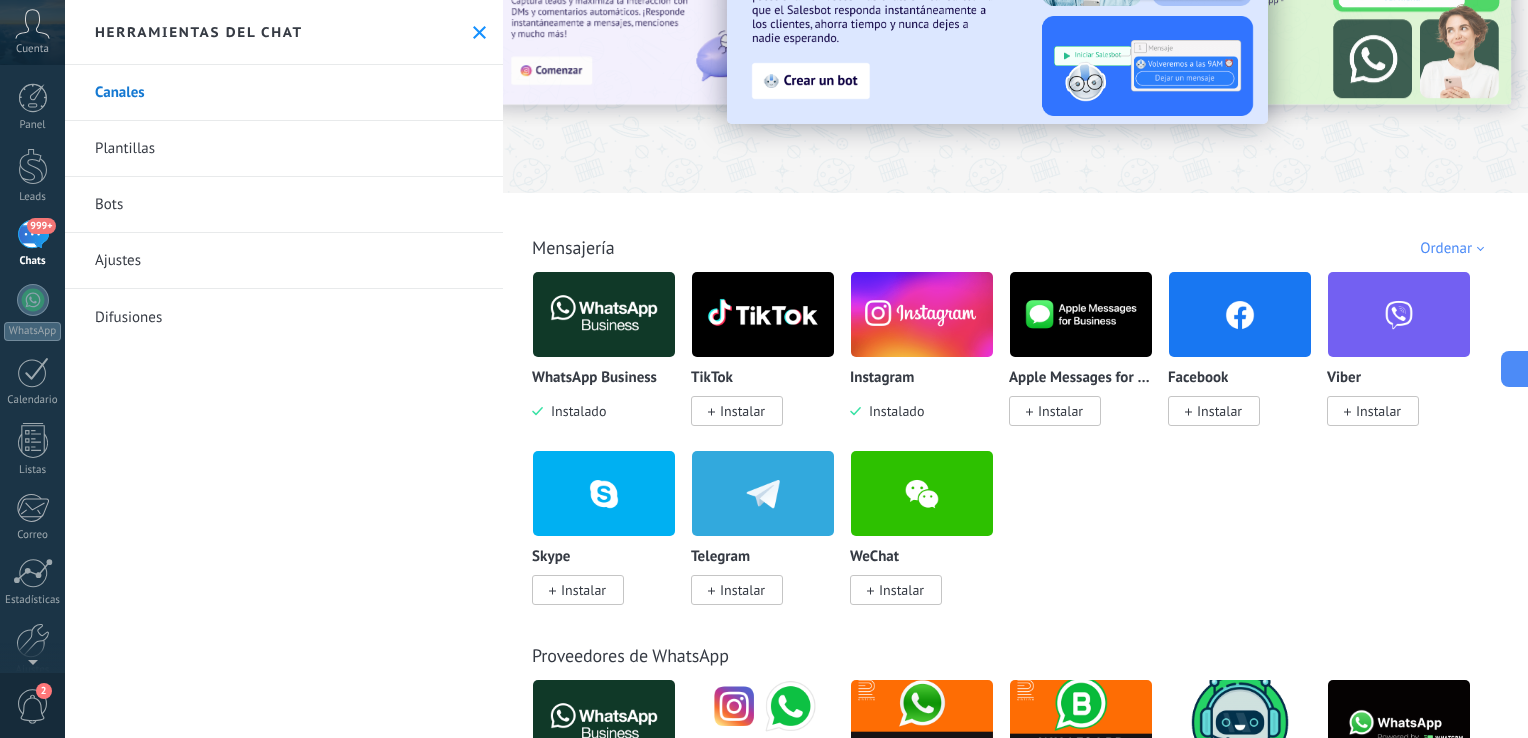 drag, startPoint x: 36, startPoint y: 247, endPoint x: 48, endPoint y: 244, distance: 12.369317 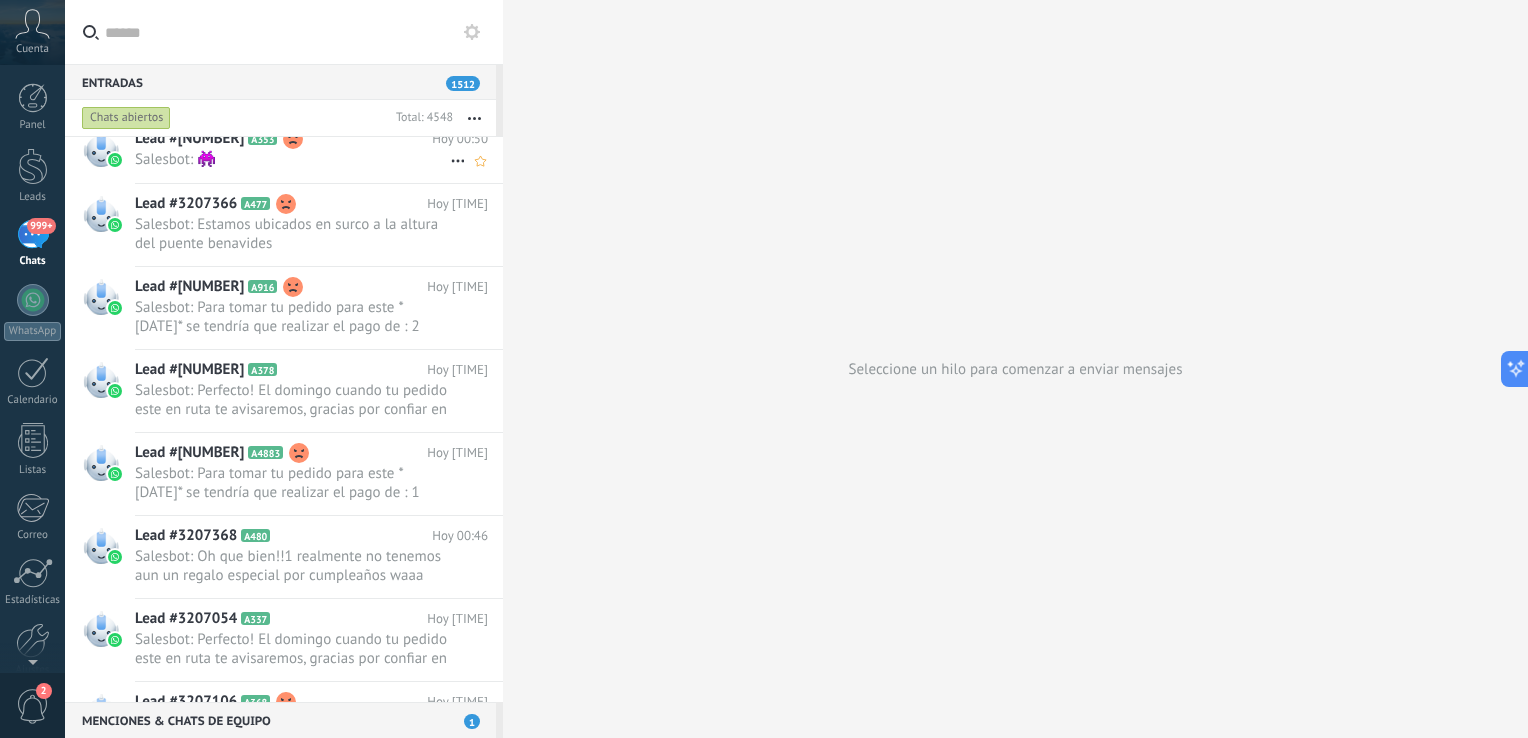 scroll, scrollTop: 0, scrollLeft: 0, axis: both 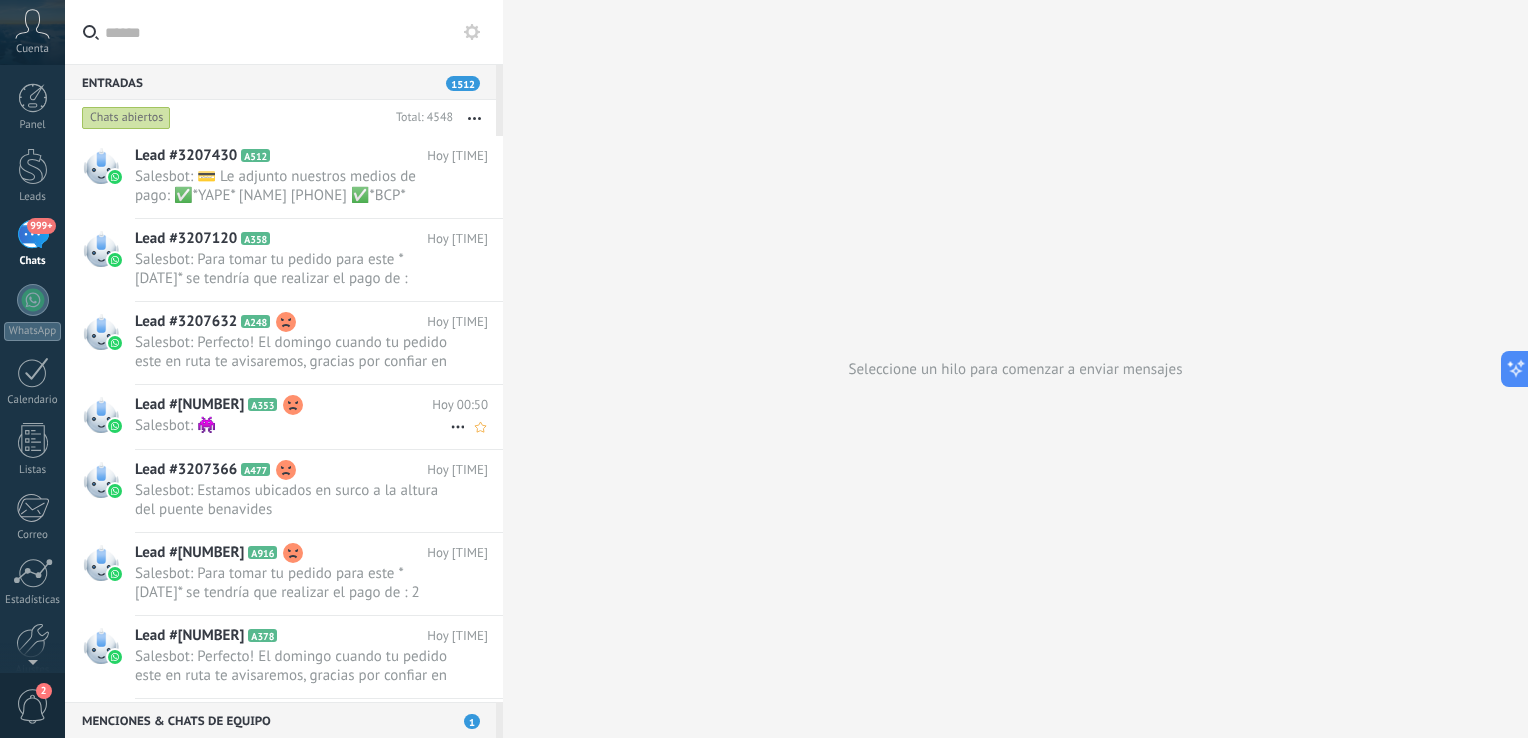 click 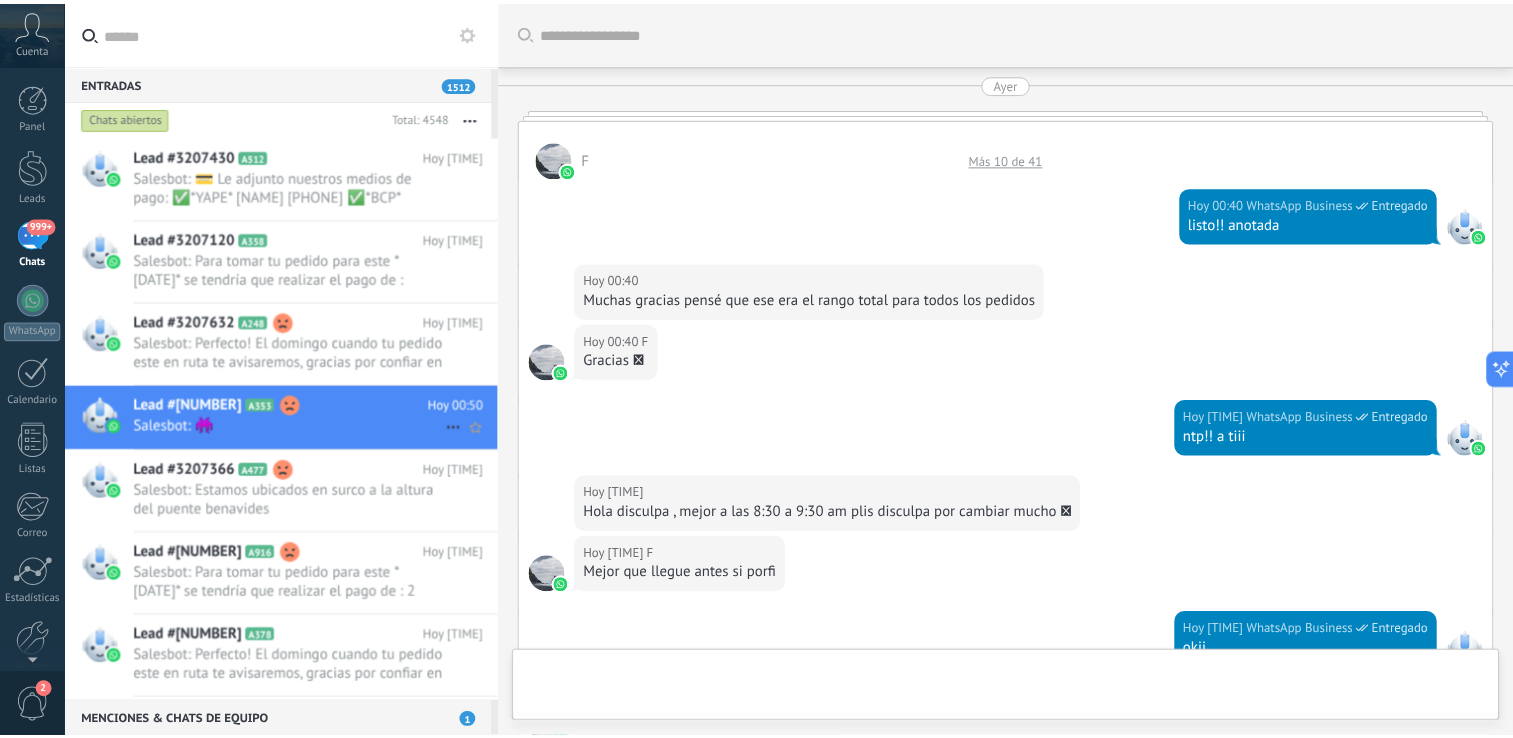 scroll, scrollTop: 638, scrollLeft: 0, axis: vertical 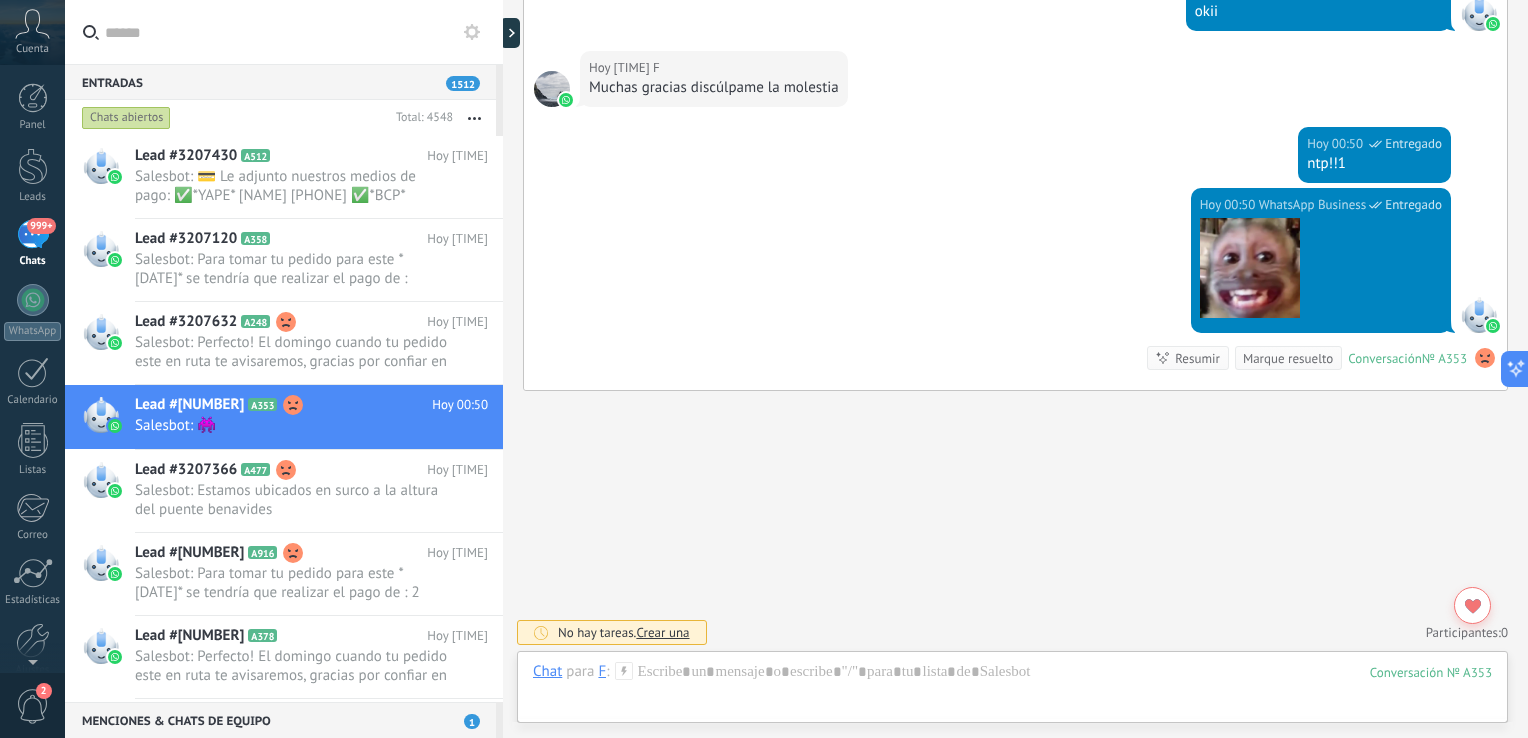 click 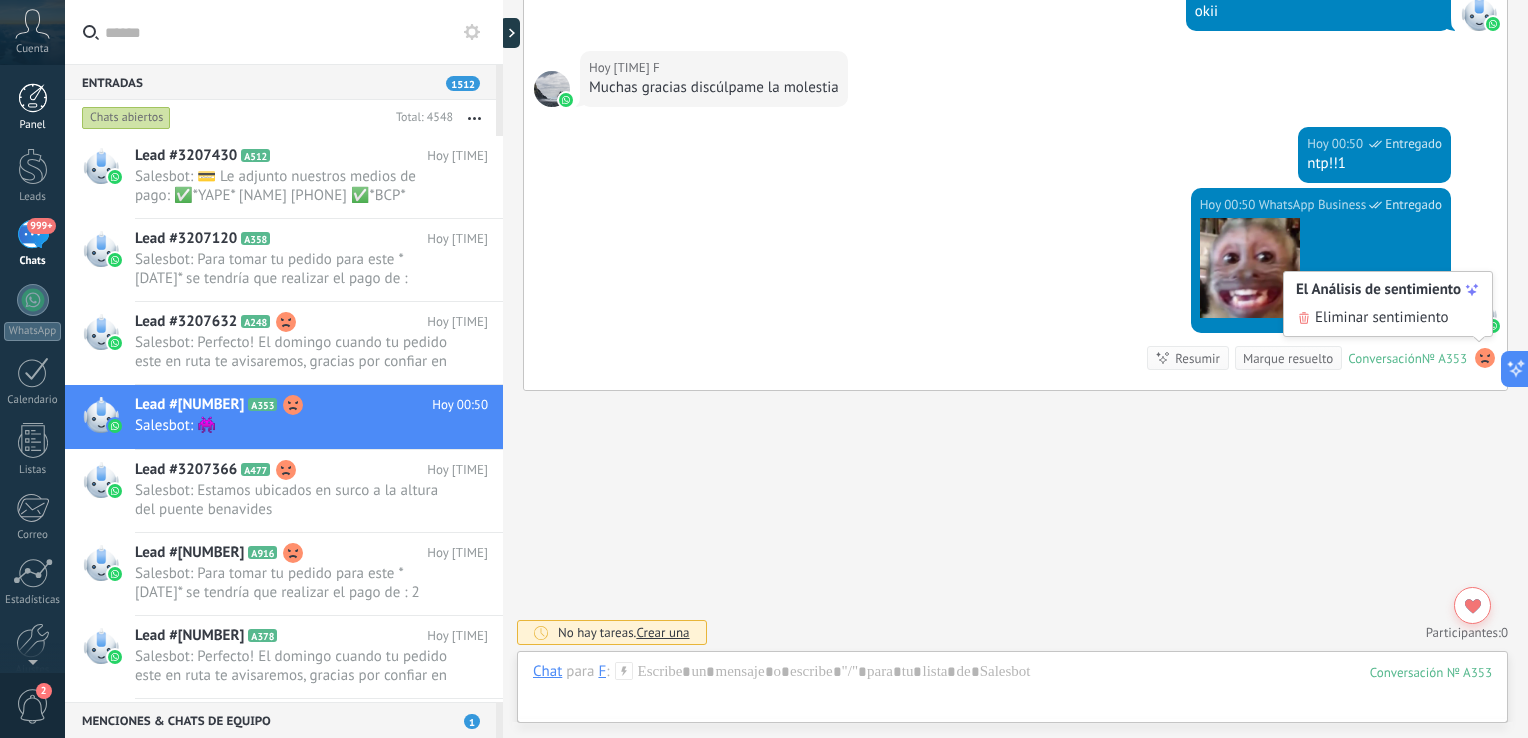 click at bounding box center (33, 98) 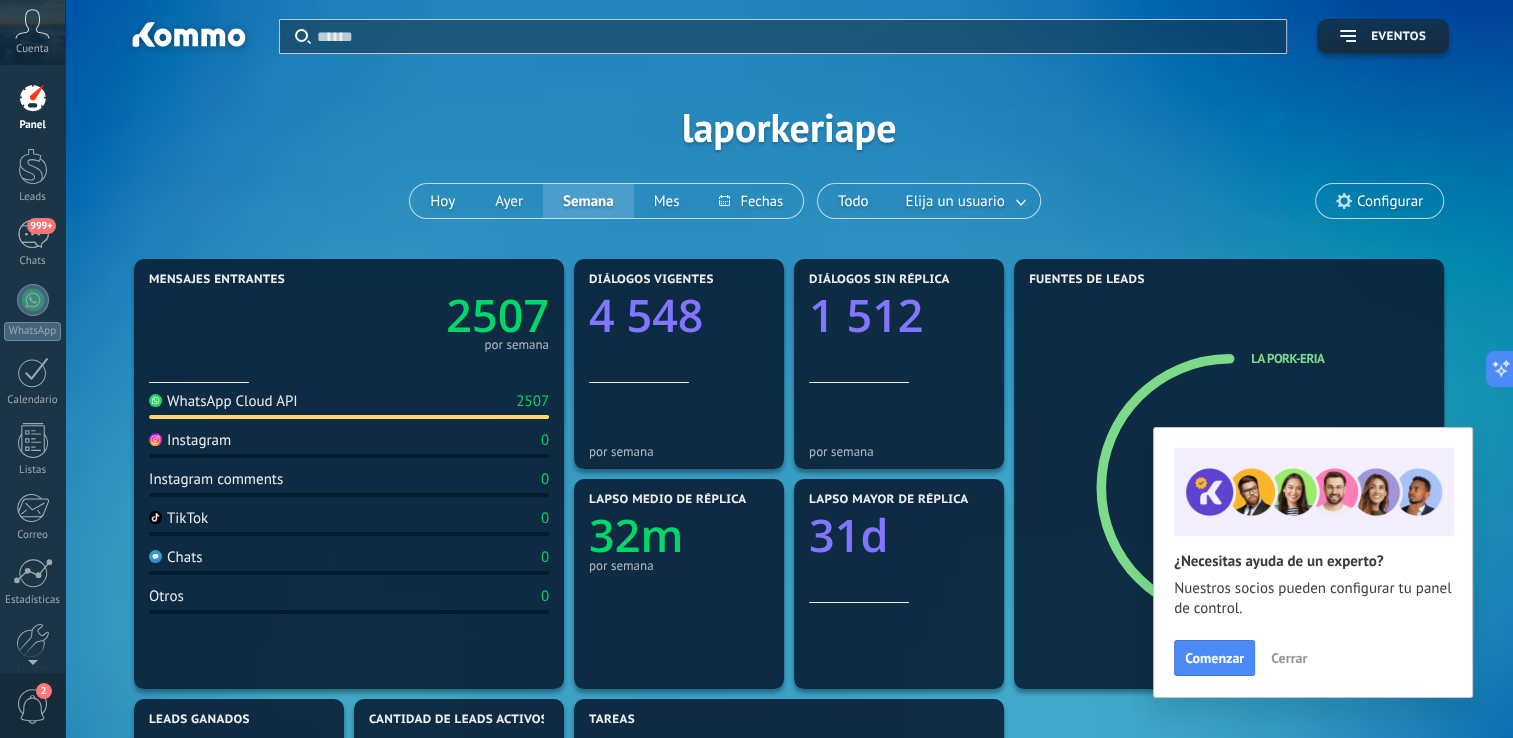 scroll, scrollTop: 133, scrollLeft: 0, axis: vertical 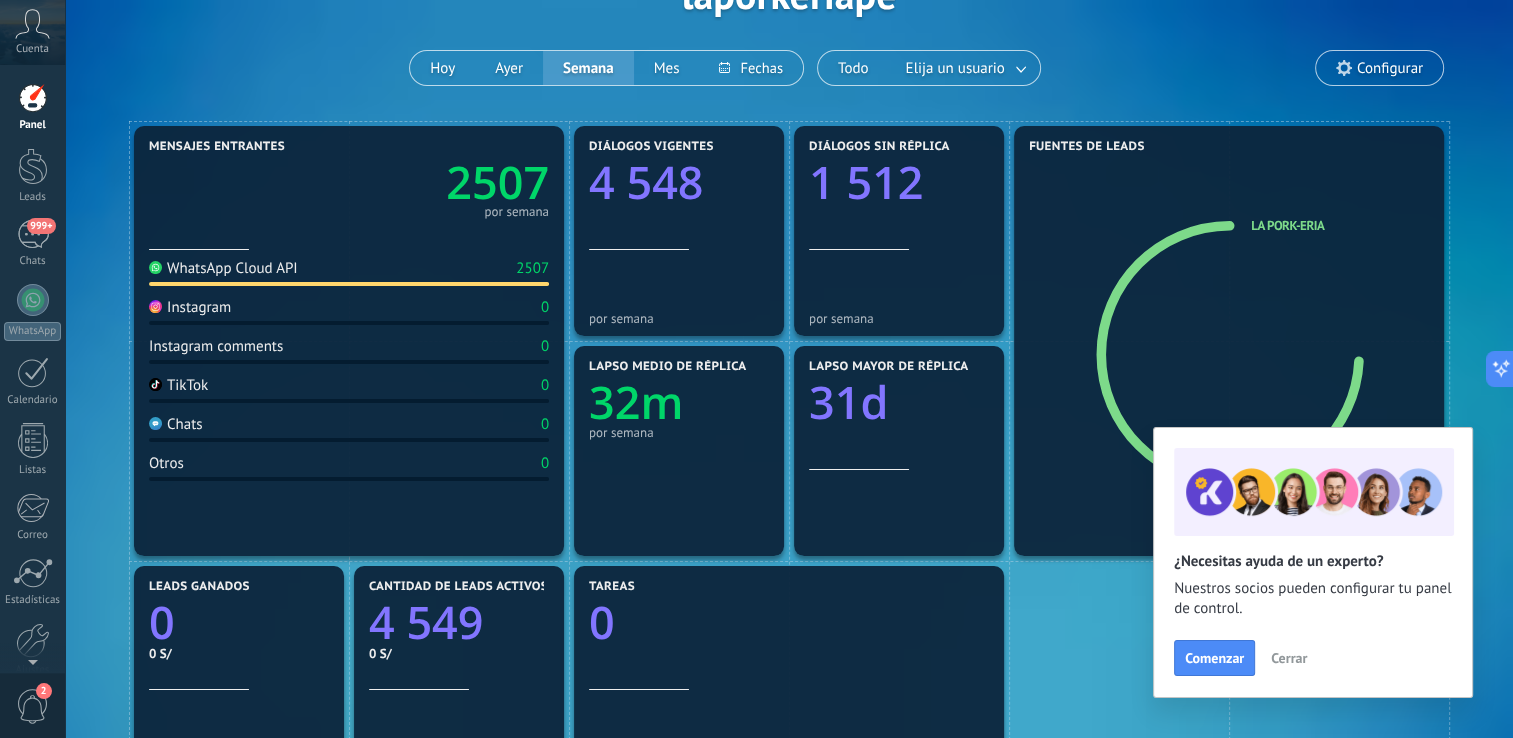 click on "Cerrar" at bounding box center [1289, 658] 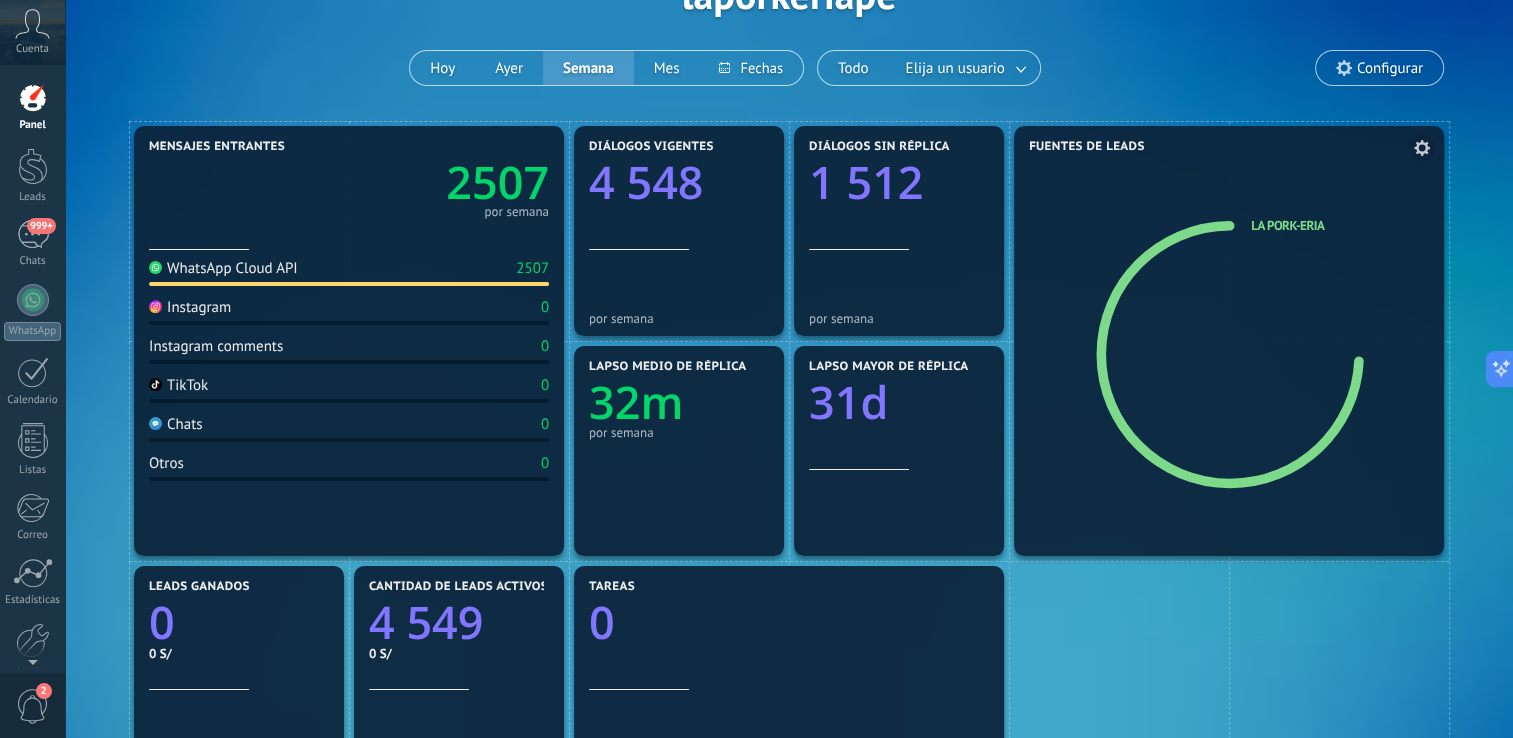 click 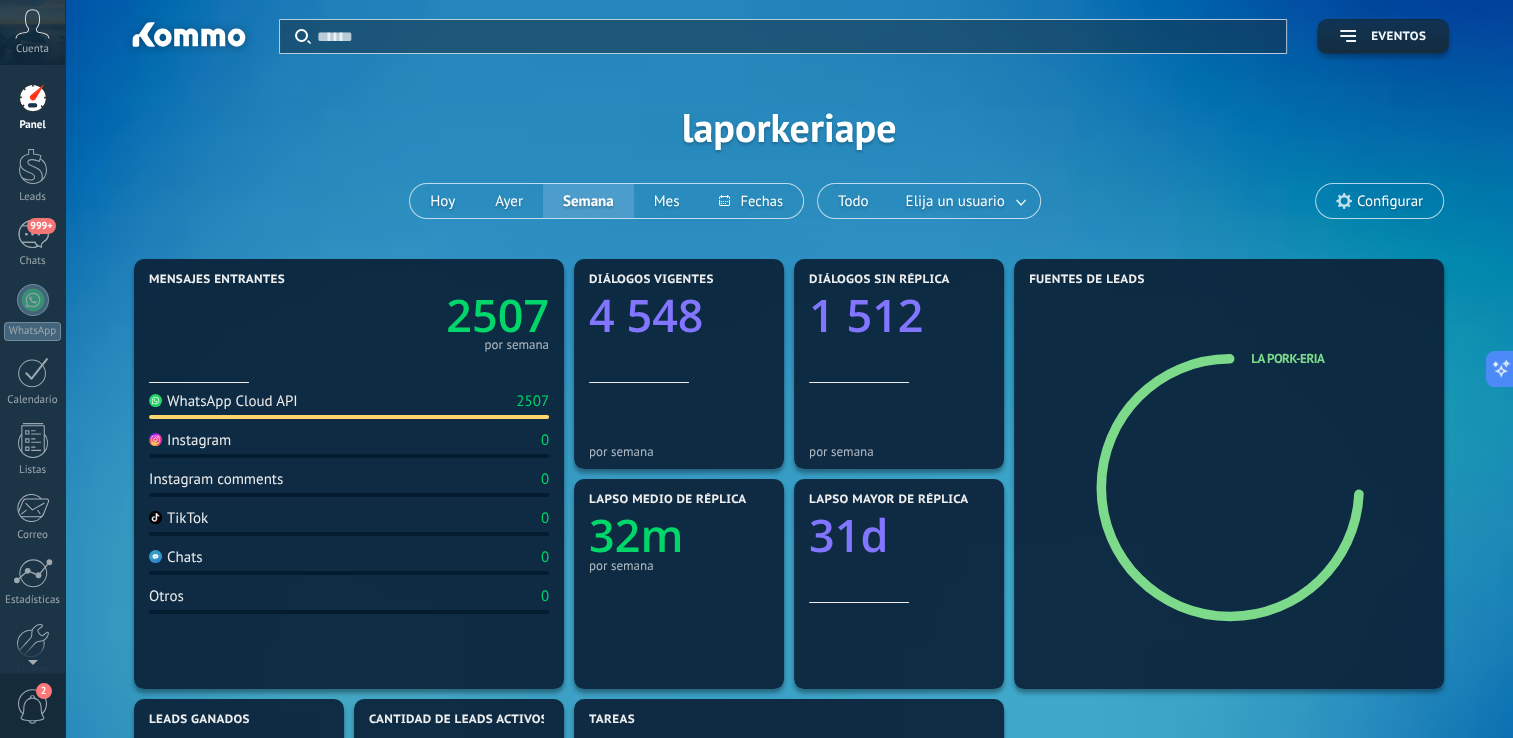scroll, scrollTop: 133, scrollLeft: 0, axis: vertical 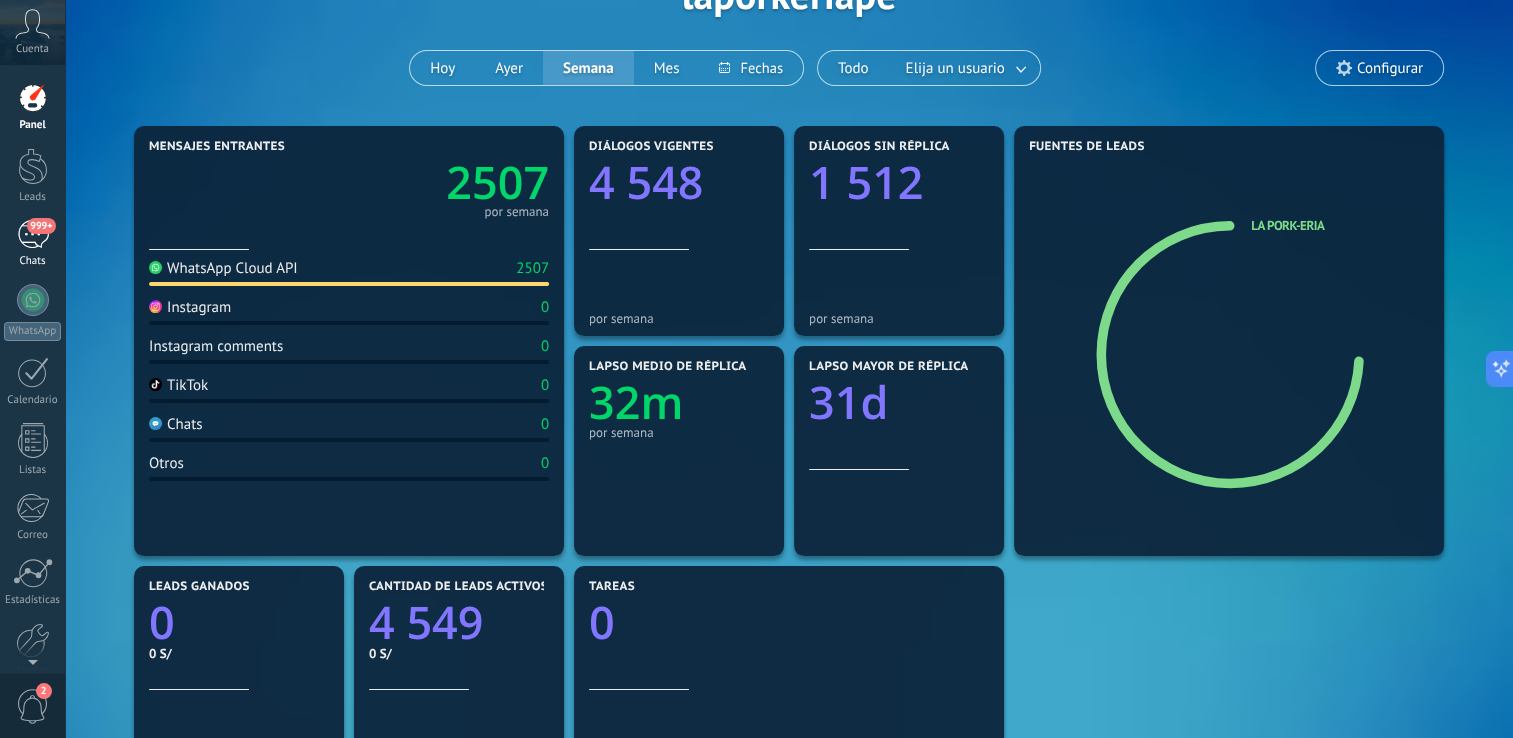 click on "999+" at bounding box center [41, 226] 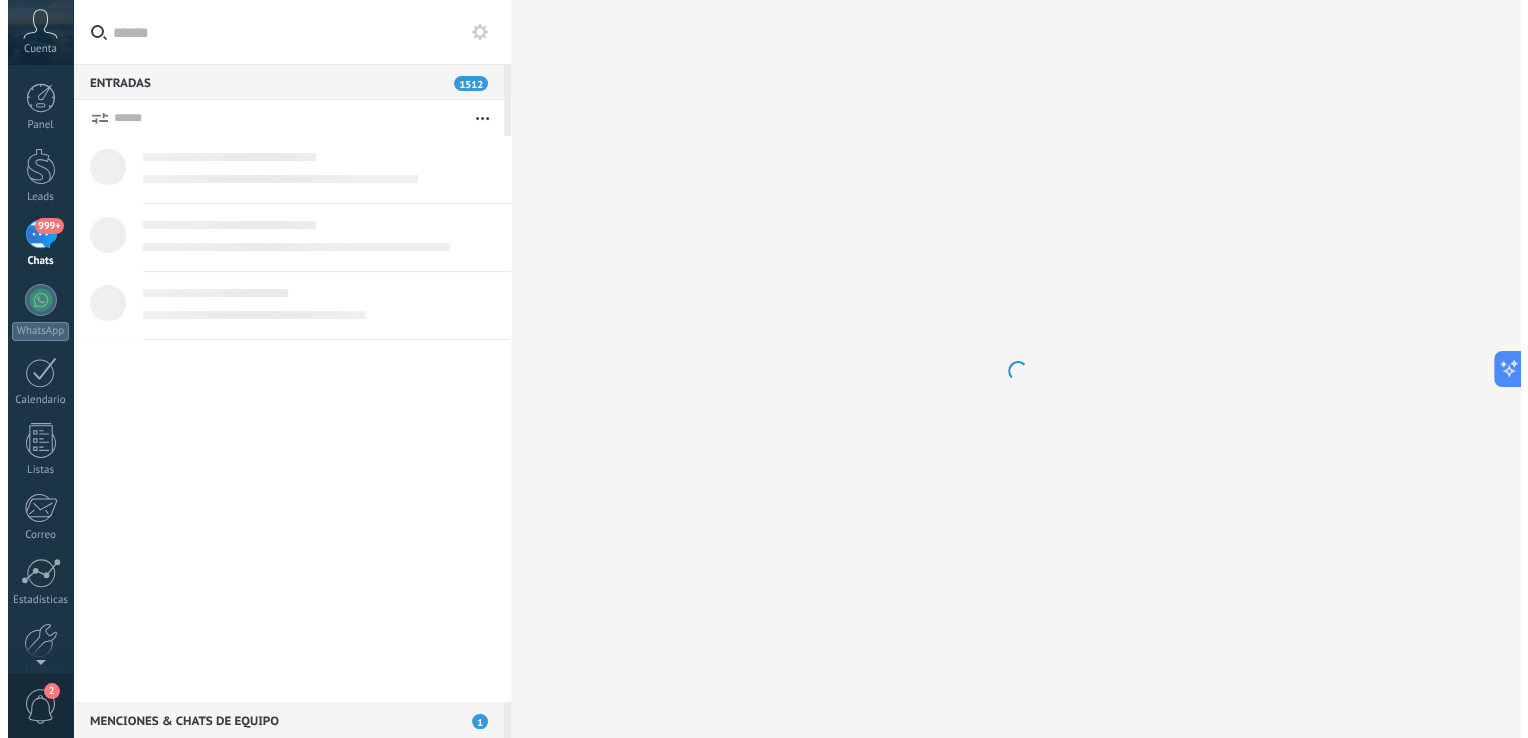 scroll, scrollTop: 0, scrollLeft: 0, axis: both 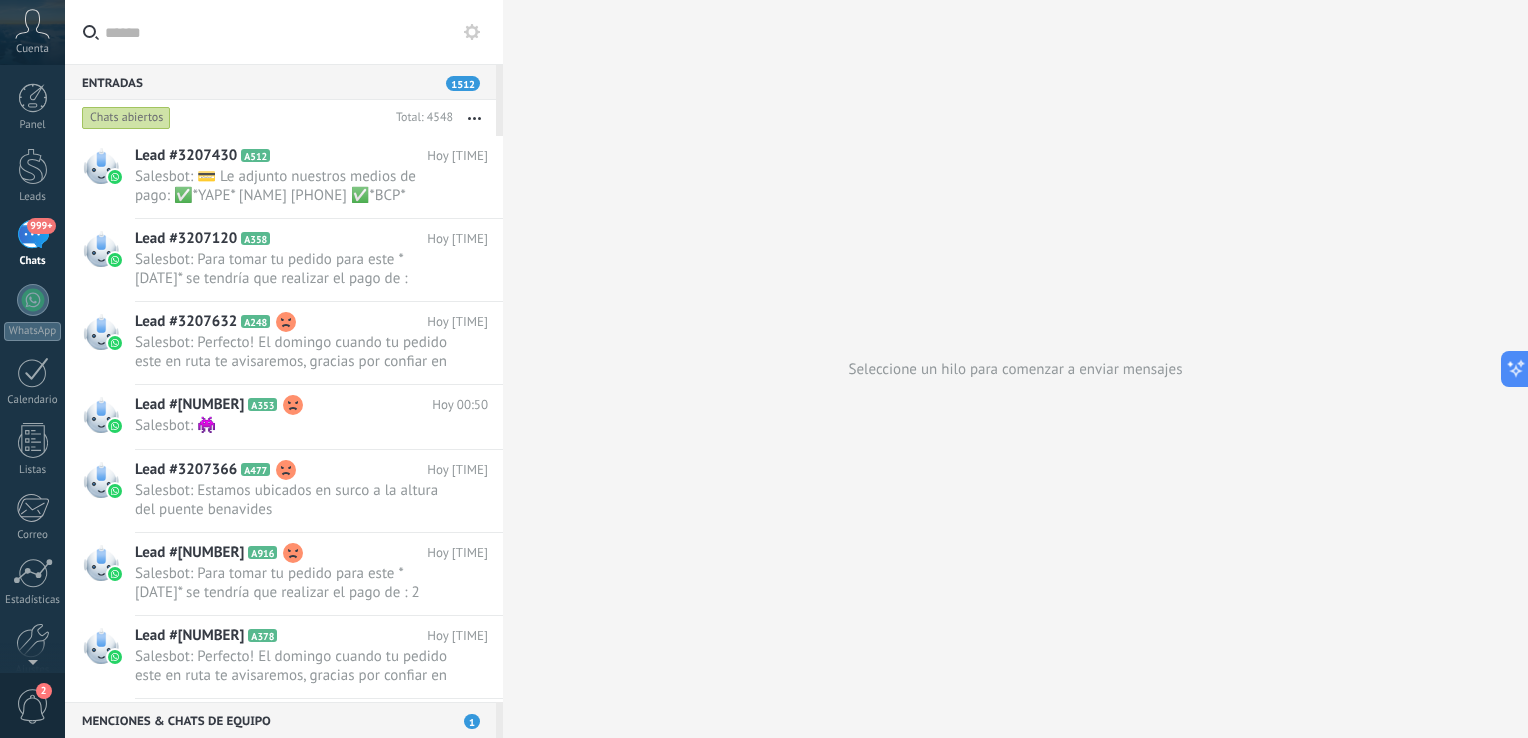 click 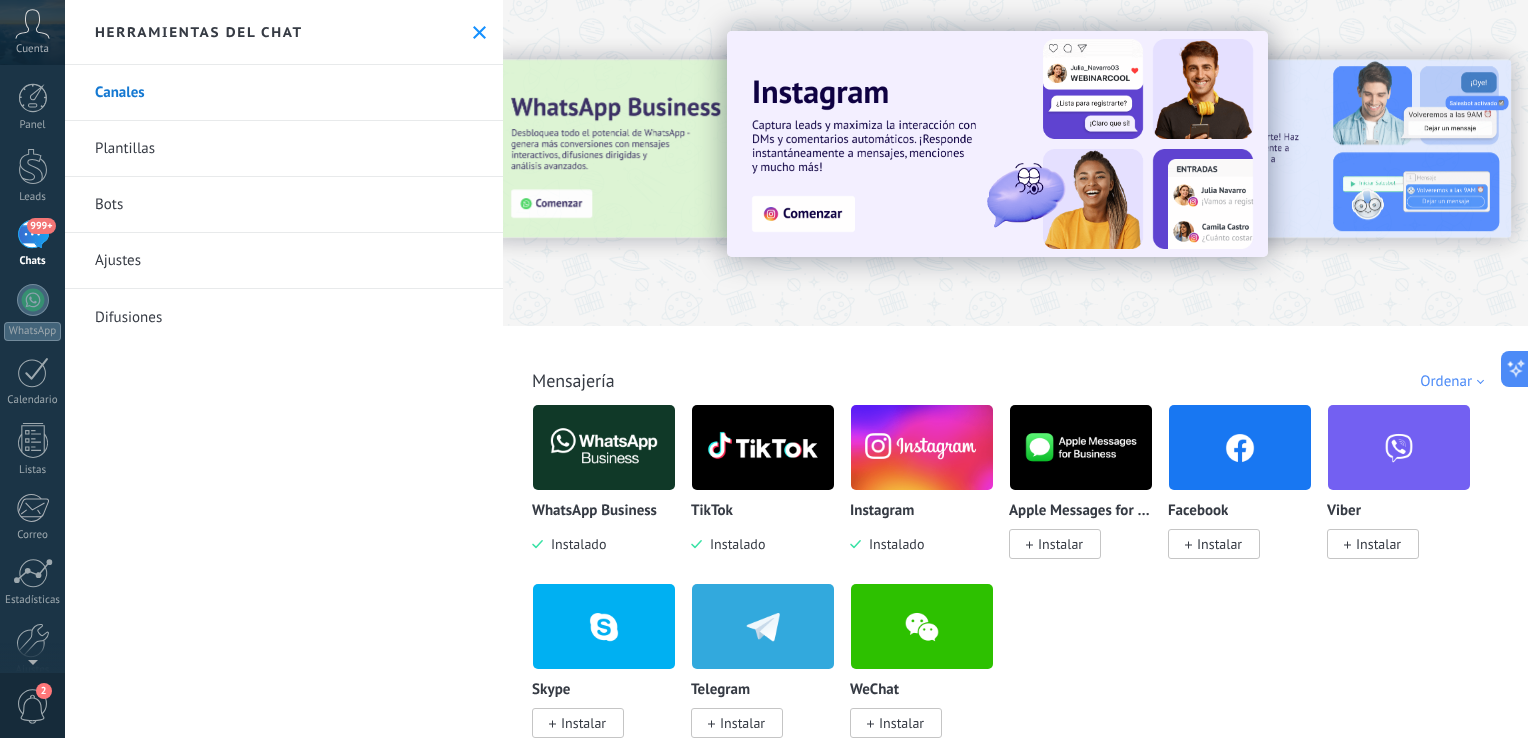 scroll, scrollTop: 133, scrollLeft: 0, axis: vertical 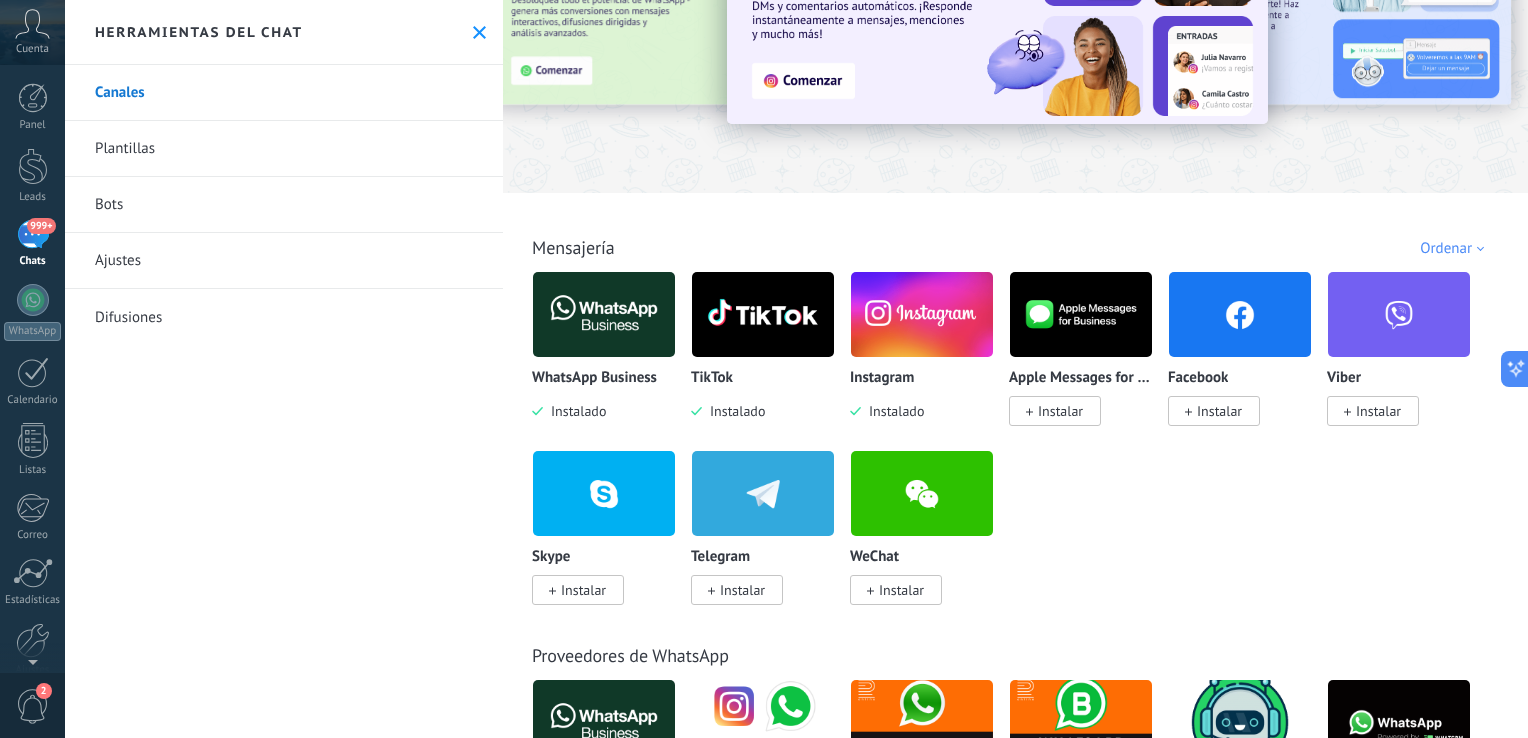 click on "Instalar" at bounding box center [1219, 411] 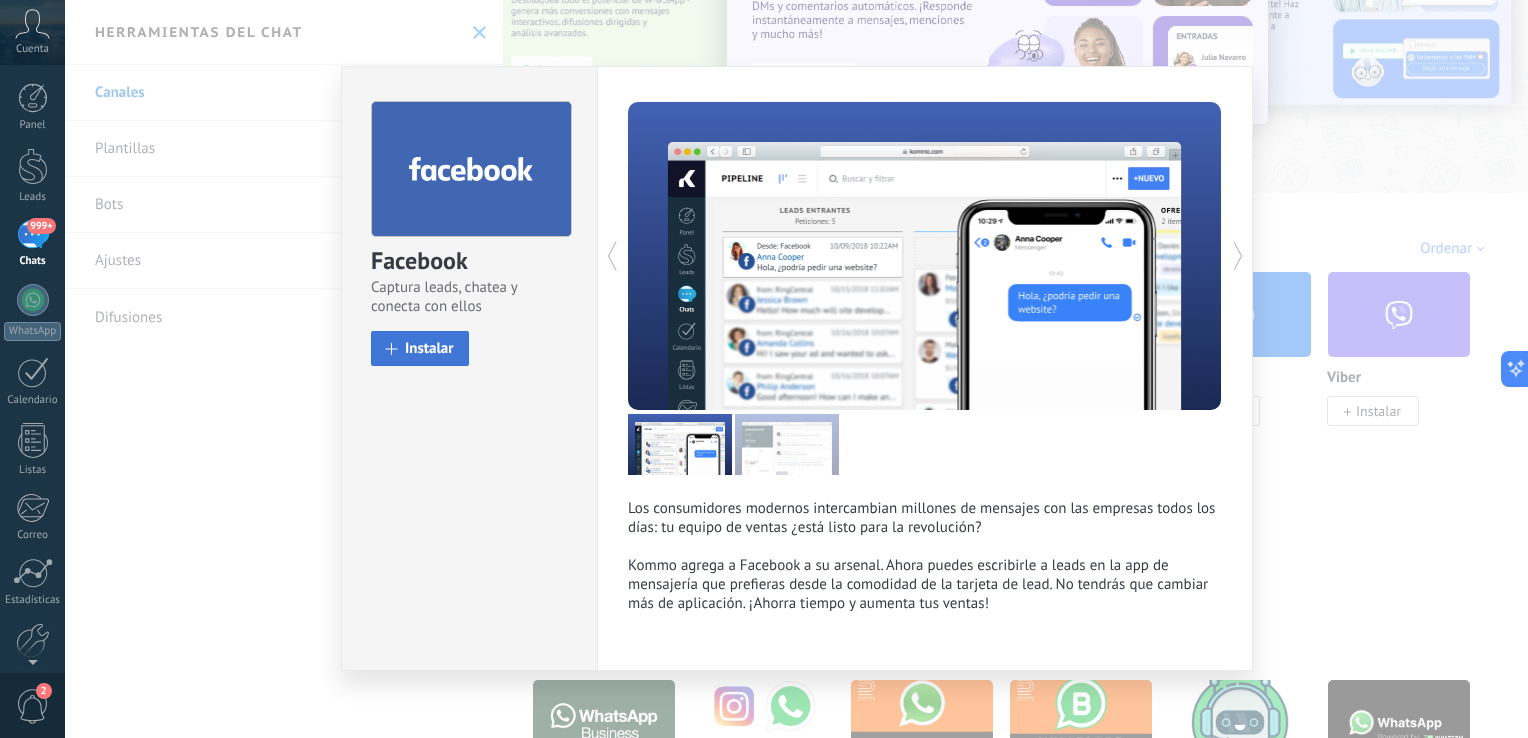 click on "Instalar" at bounding box center (420, 348) 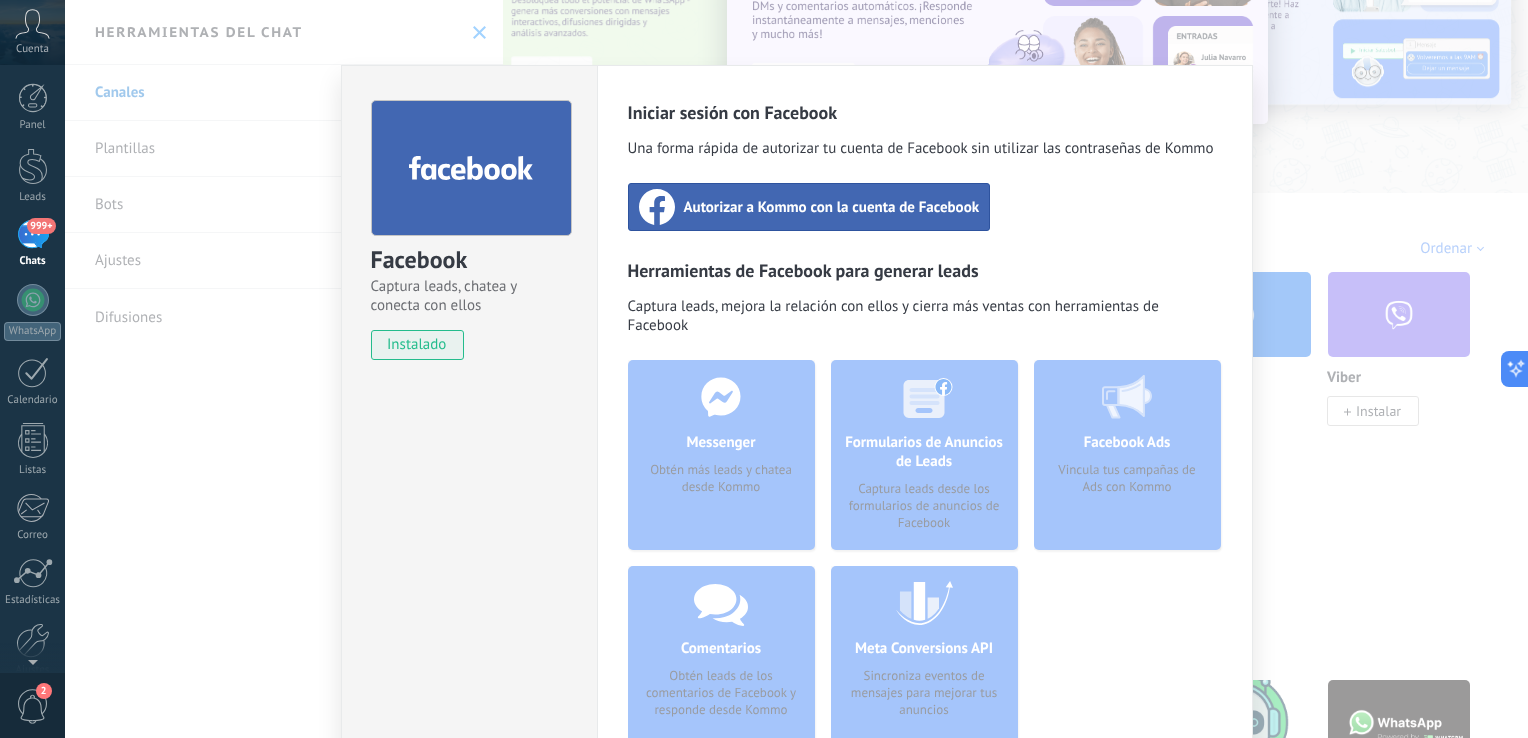 click on "Autorizar a Kommo con la cuenta de Facebook" at bounding box center [832, 207] 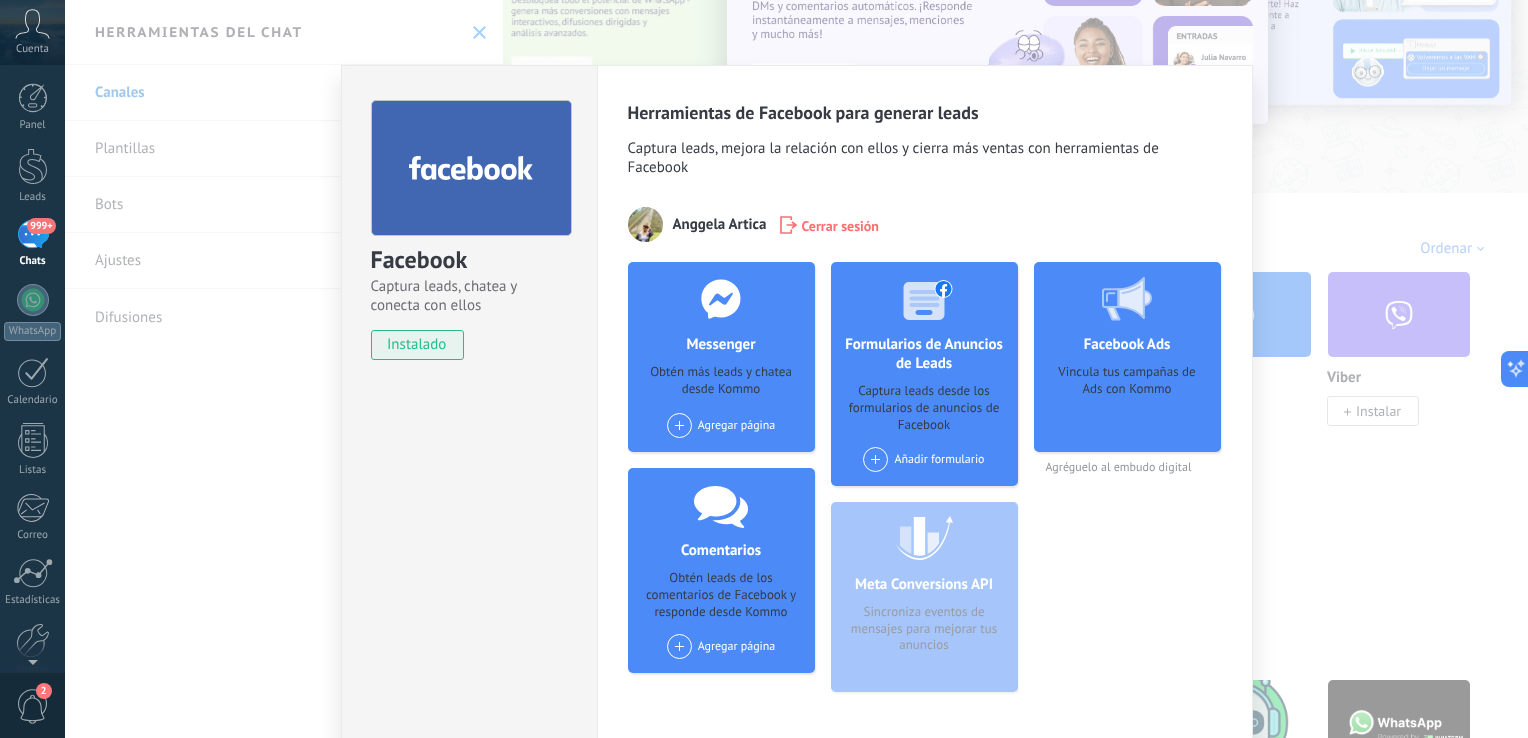 click on "Obtén más leads y chatea desde Kommo" at bounding box center (721, 382) 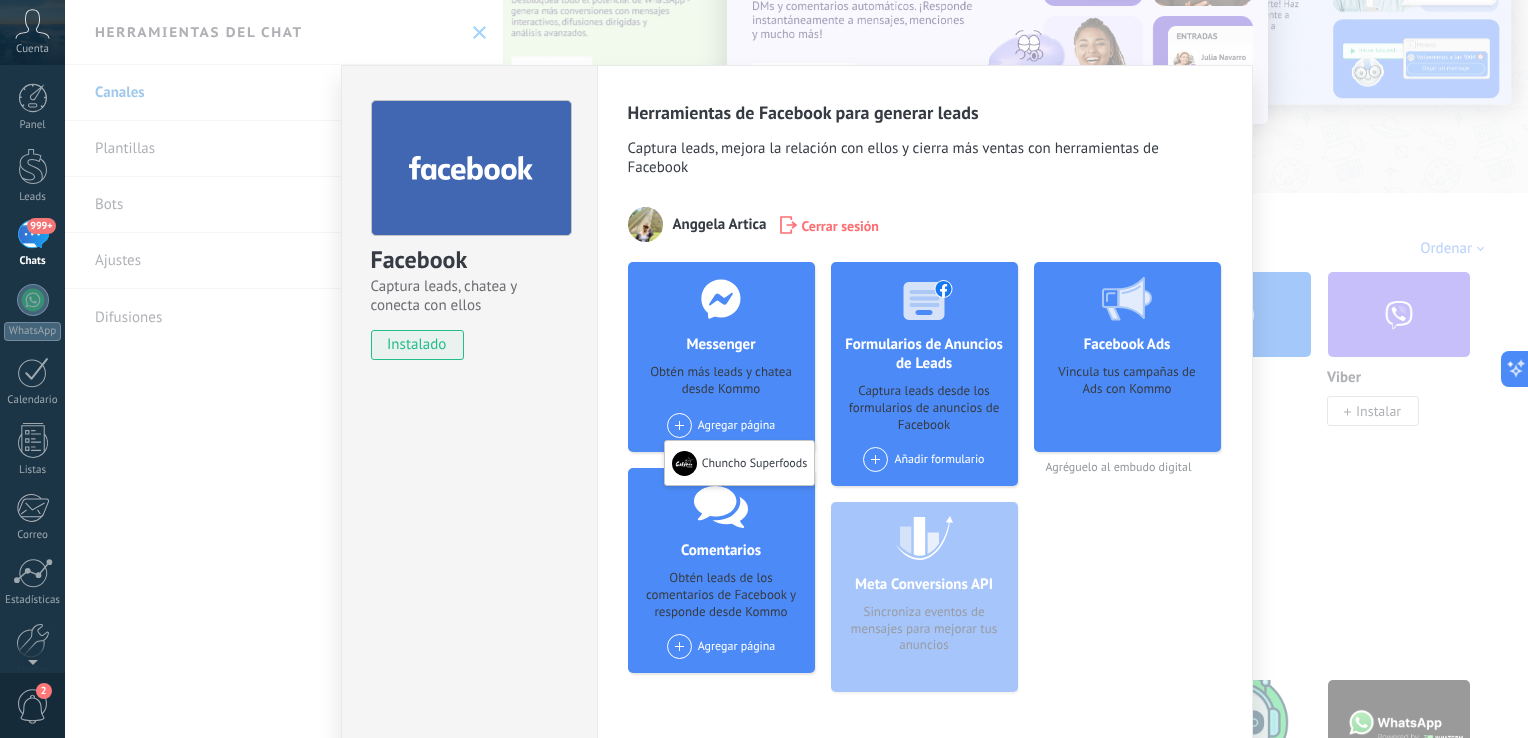 click at bounding box center [679, 425] 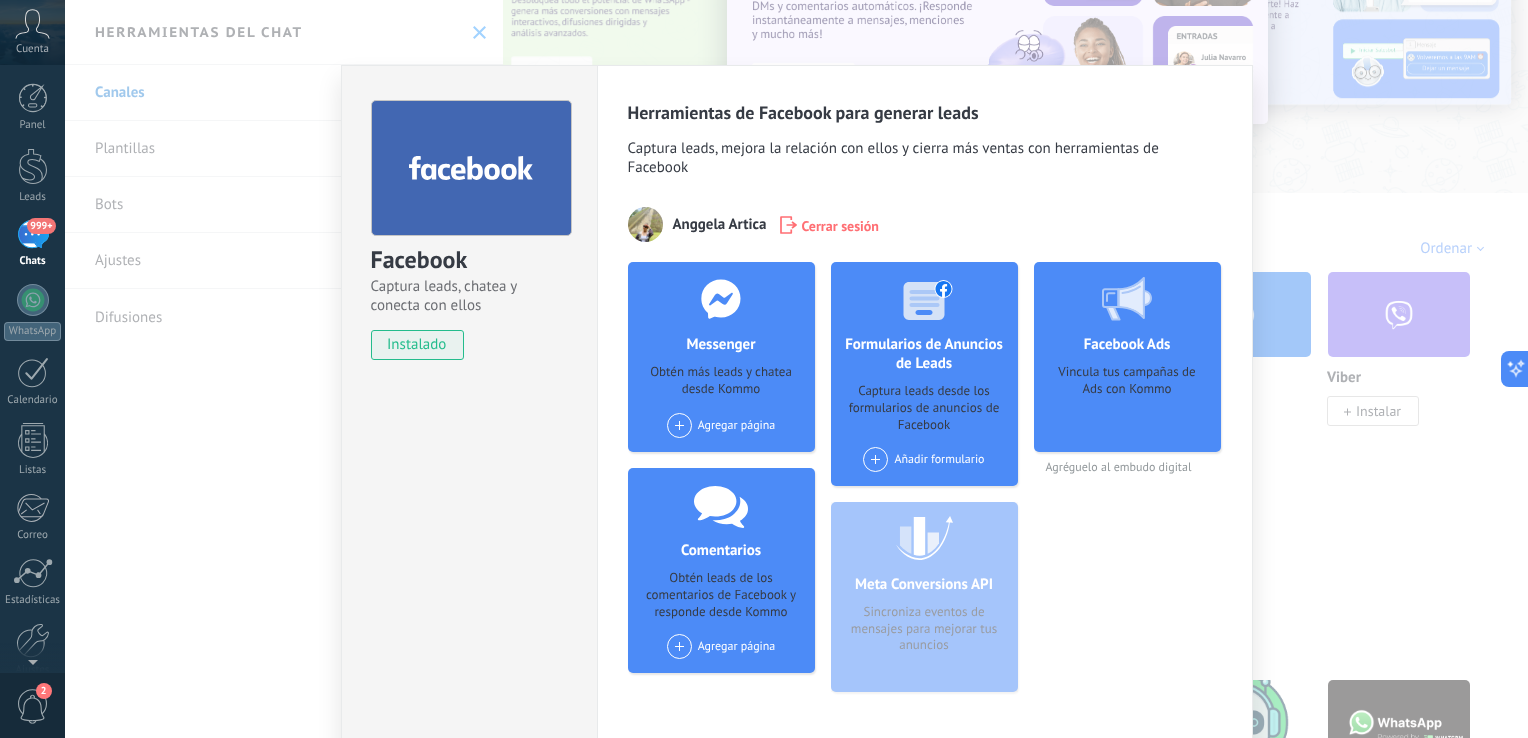 click on "Agregar página Chuncho Superfoods" at bounding box center (721, 425) 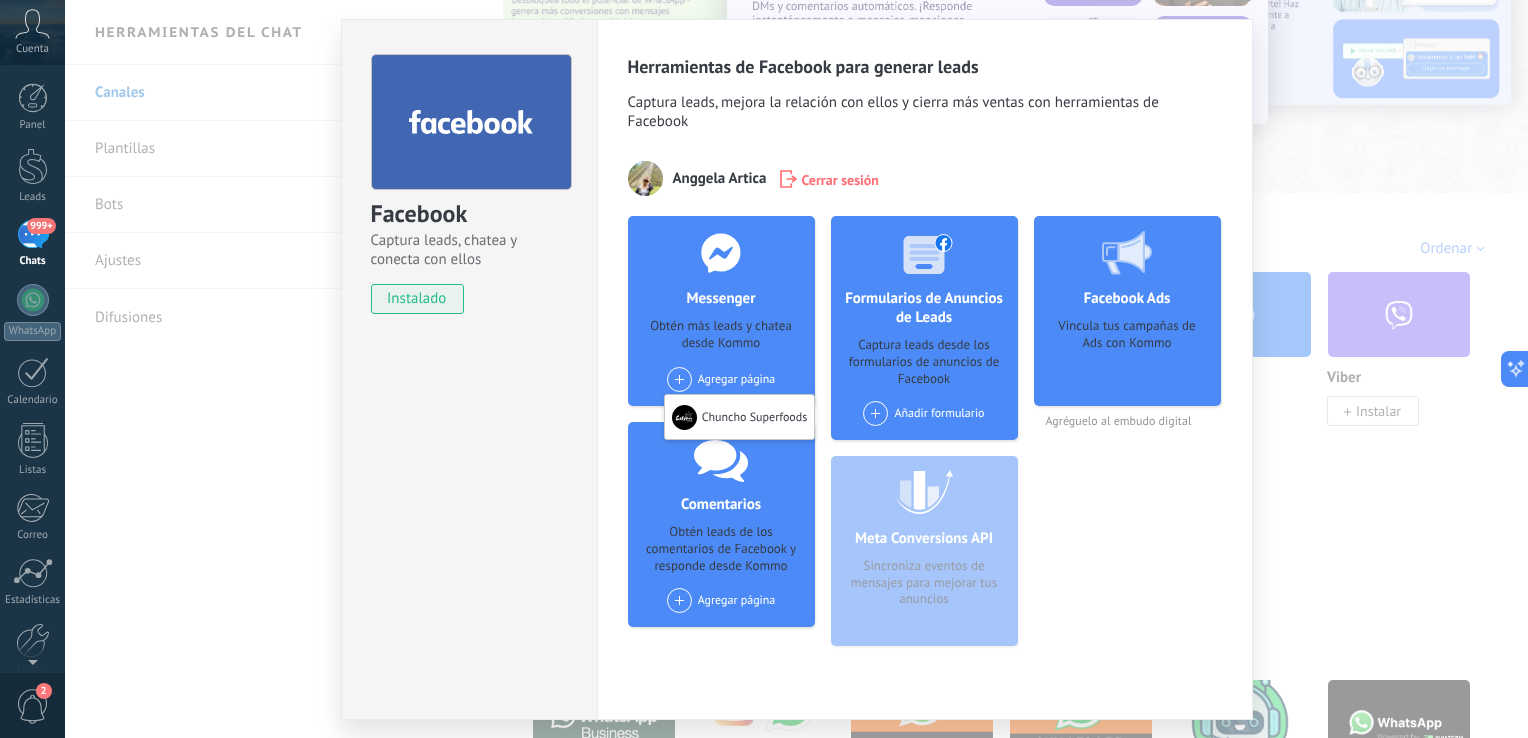 scroll, scrollTop: 0, scrollLeft: 0, axis: both 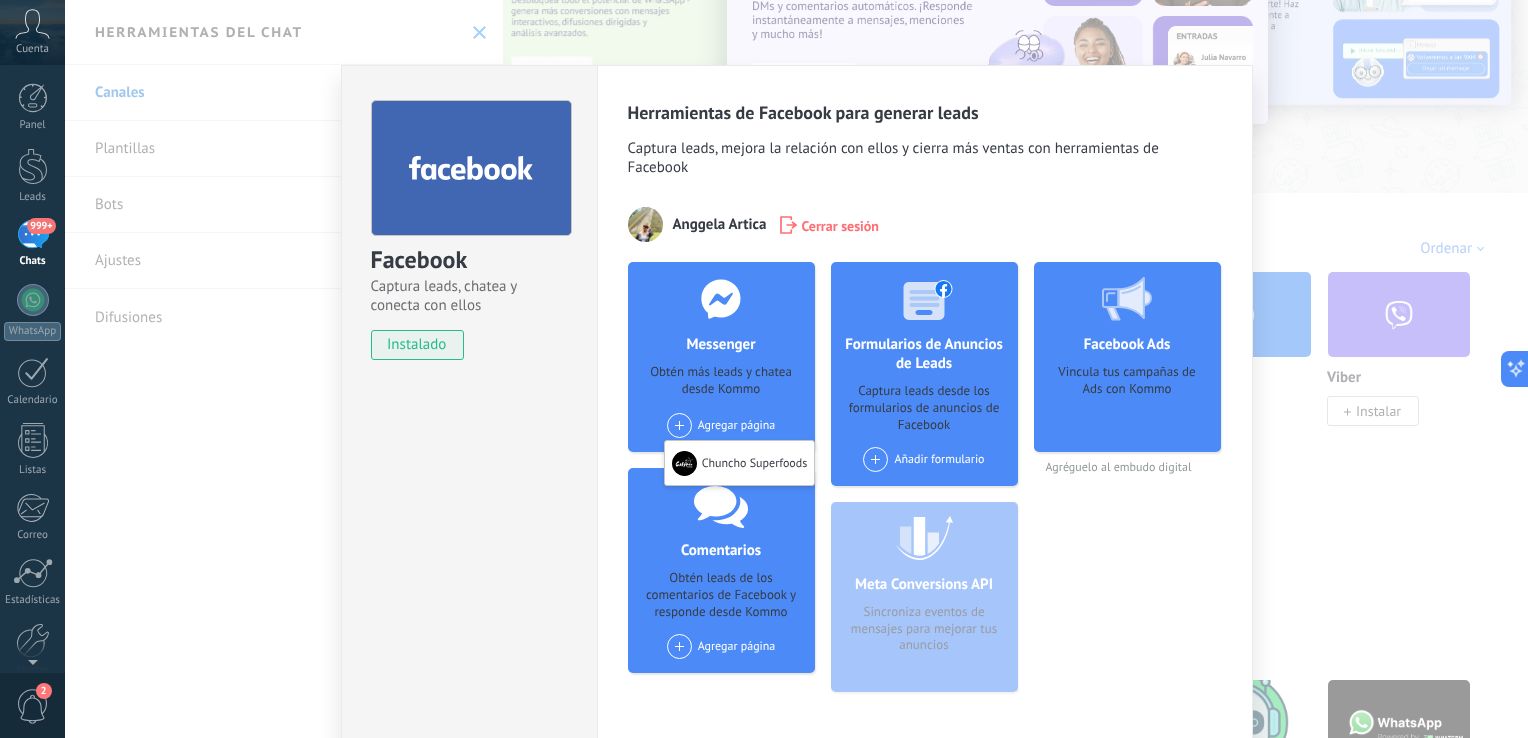 click on "Herramientas de Facebook para generar leads Captura leads, mejora la relación con ellos y cierra más ventas con herramientas de Facebook [NAME] Cerrar sesión Messenger Obtén más leads y chatea desde Kommo Agregar página Chuncho Superfoods Comentarios Obtén leads de los comentarios de Facebook y responde desde Kommo Agregar página Formularios de Anuncios de Leads Captura leads desde los formularios de anuncios de Facebook Añadir formulario Meta Conversions API Sincroniza eventos de mensajes para mejorar tus anuncios Facebook Ads Vincula tus campañas de Ads con Kommo Agréguelo al embudo digital" at bounding box center (925, 404) 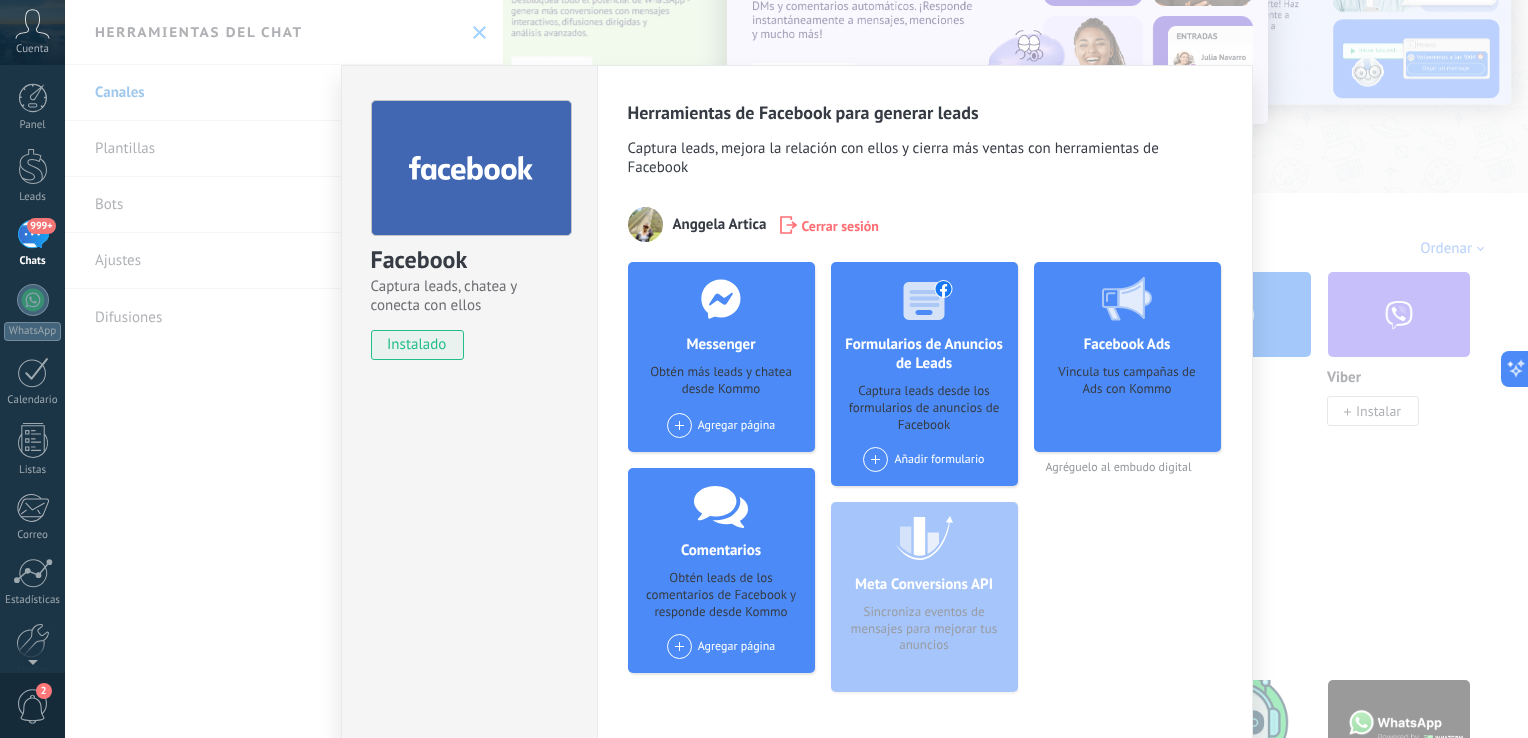 click on "Herramientas de Facebook para generar leads Captura leads, mejora la relación con ellos y cierra más ventas con herramientas de Facebook [NAME] Cerrar sesión Messenger Obtén más leads y chatea desde Kommo Agregar página Chuncho Superfoods Comentarios Obtén leads de los comentarios de Facebook y responde desde Kommo Agregar página Formularios de Anuncios de Leads Captura leads desde los formularios de anuncios de Facebook Añadir formulario Meta Conversions API Sincroniza eventos de mensajes para mejorar tus anuncios Facebook Ads Vincula tus campañas de Ads con Kommo Agréguelo al embudo digital" at bounding box center [925, 404] 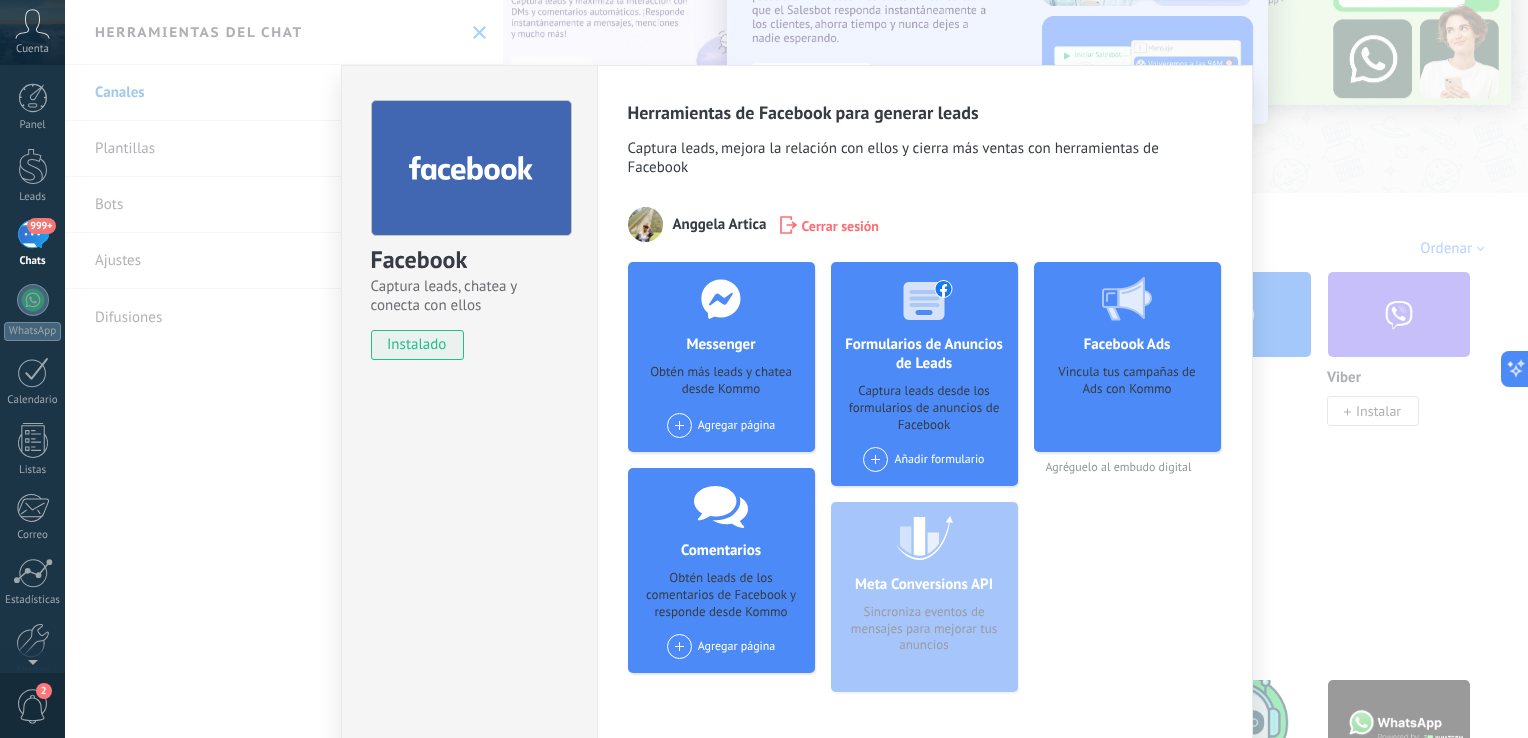 click on "Cerrar sesión" at bounding box center (841, 225) 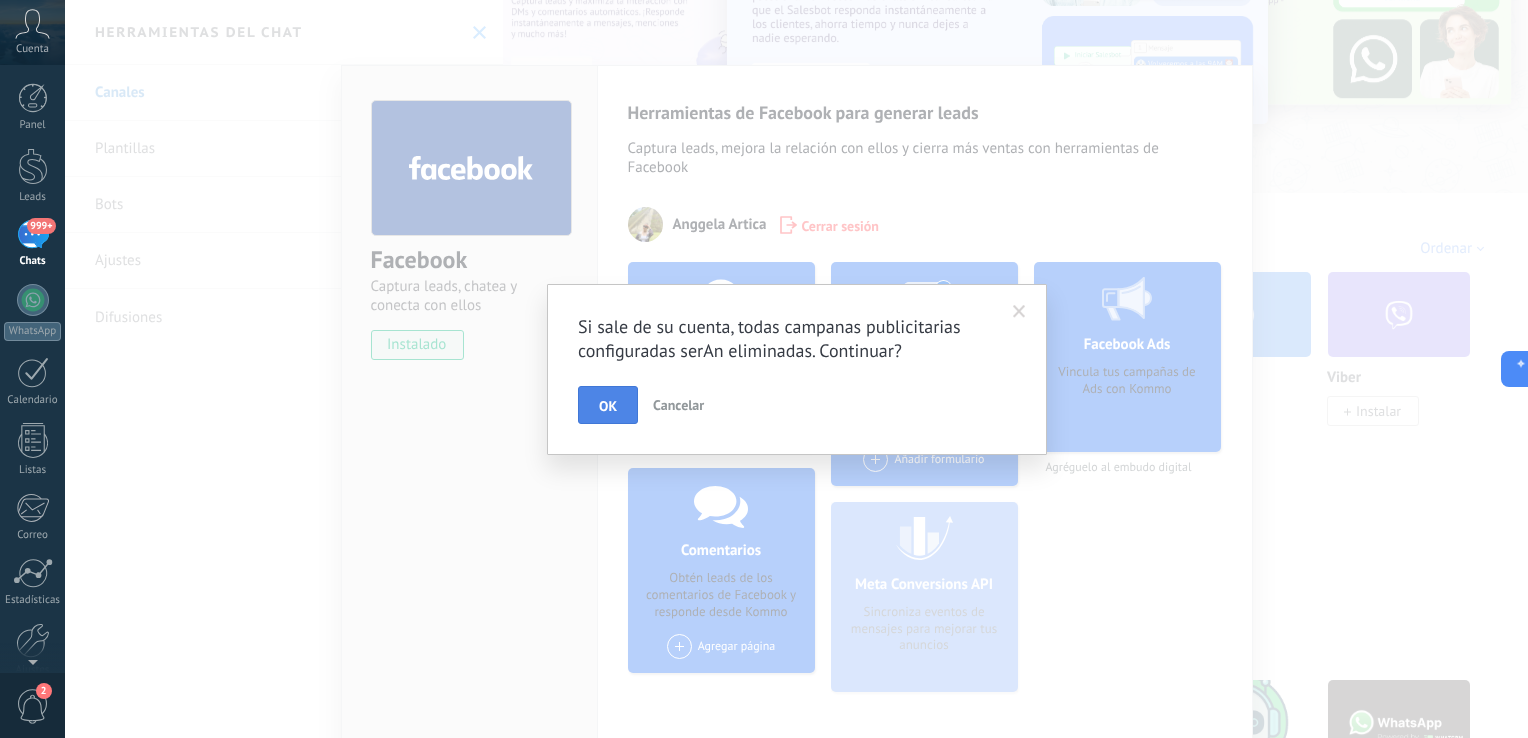 click on "OK" at bounding box center (608, 406) 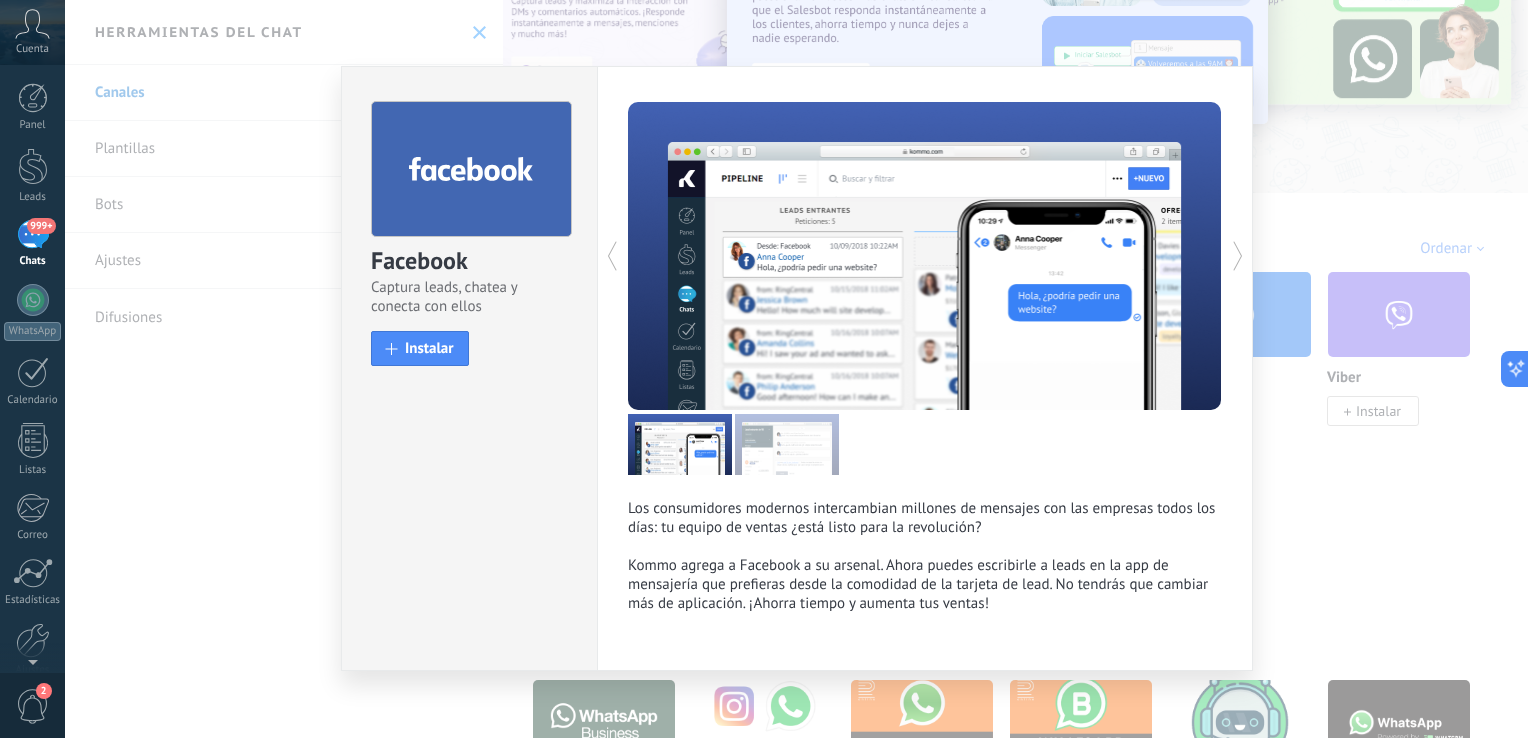 click on "Facebook Captura leads, chatea y conecta con ellos install Instalar Los consumidores modernos intercambian millones de mensajes con las empresas todos los días: tu equipo de ventas ¿está listo para la revolución?     Kommo agrega a Facebook a su arsenal. Ahora puedes escribirle a leads en la app de mensajería que prefieras desde la comodidad de la tarjeta de lead. No tendrás que cambiar más de aplicación. ¡Ahorra tiempo y aumenta tus ventas! más" at bounding box center [796, 369] 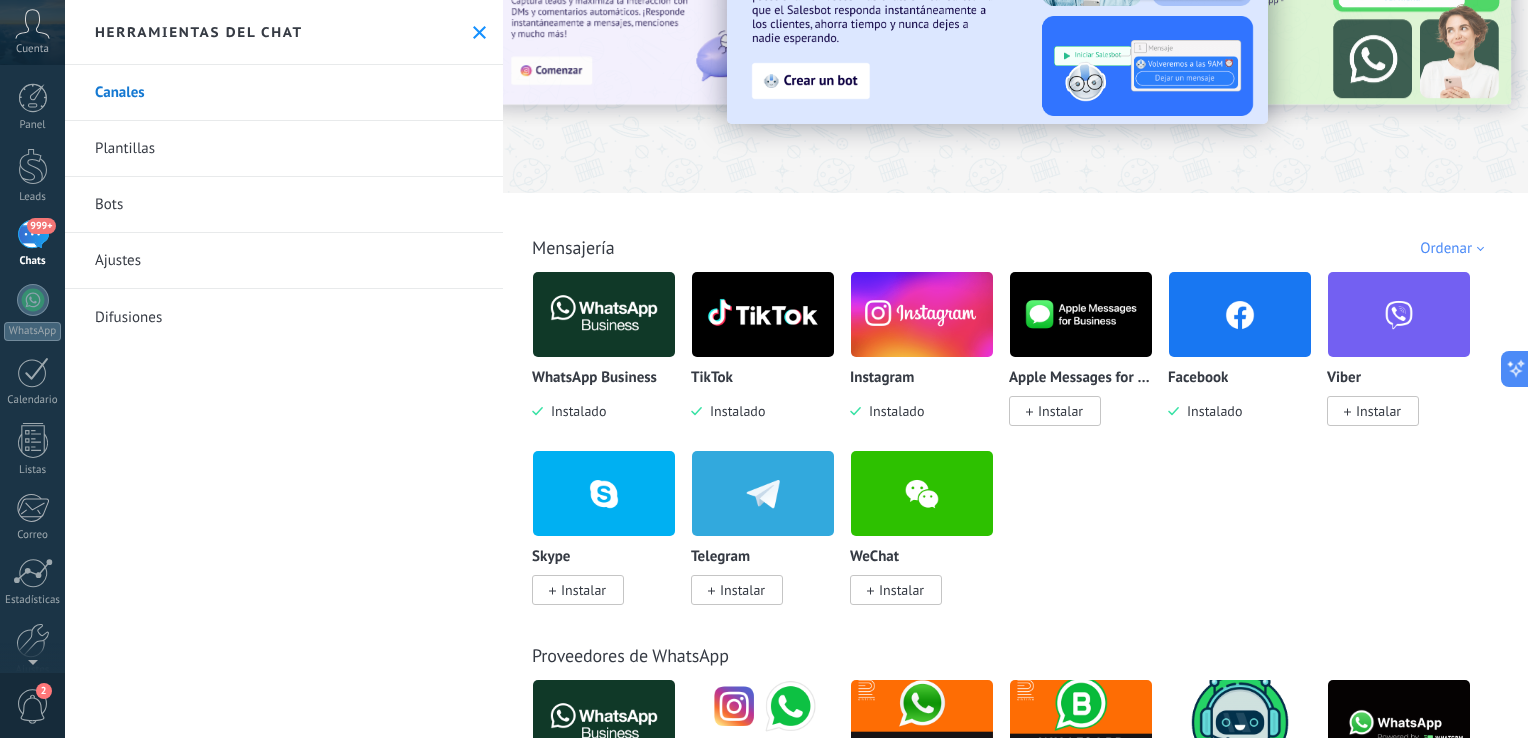 click on "Instalado" at bounding box center [1210, 411] 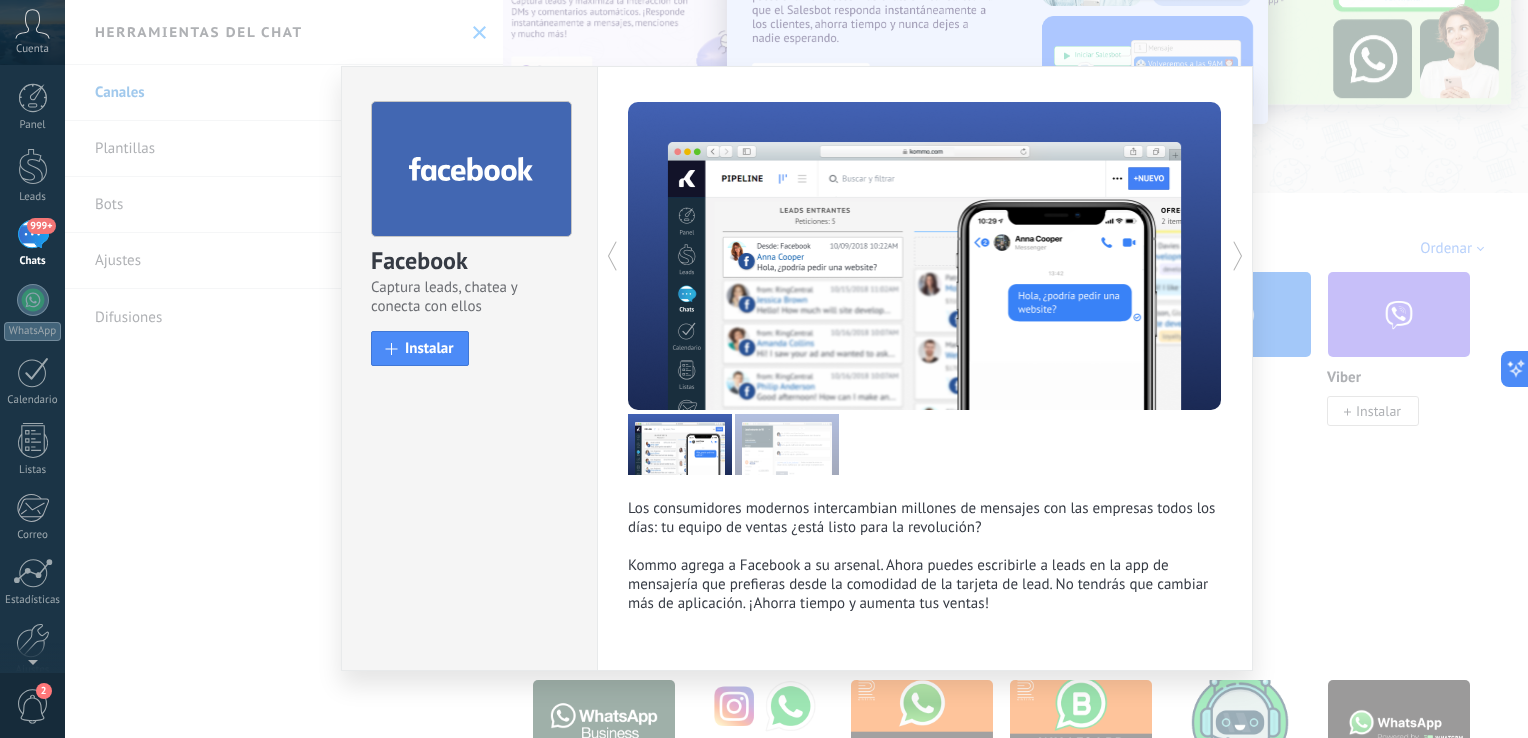 click on "Facebook Captura leads, chatea y conecta con ellos install Instalar Los consumidores modernos intercambian millones de mensajes con las empresas todos los días: tu equipo de ventas ¿está listo para la revolución?     Kommo agrega a Facebook a su arsenal. Ahora puedes escribirle a leads en la app de mensajería que prefieras desde la comodidad de la tarjeta de lead. No tendrás que cambiar más de aplicación. ¡Ahorra tiempo y aumenta tus ventas! más" at bounding box center (796, 369) 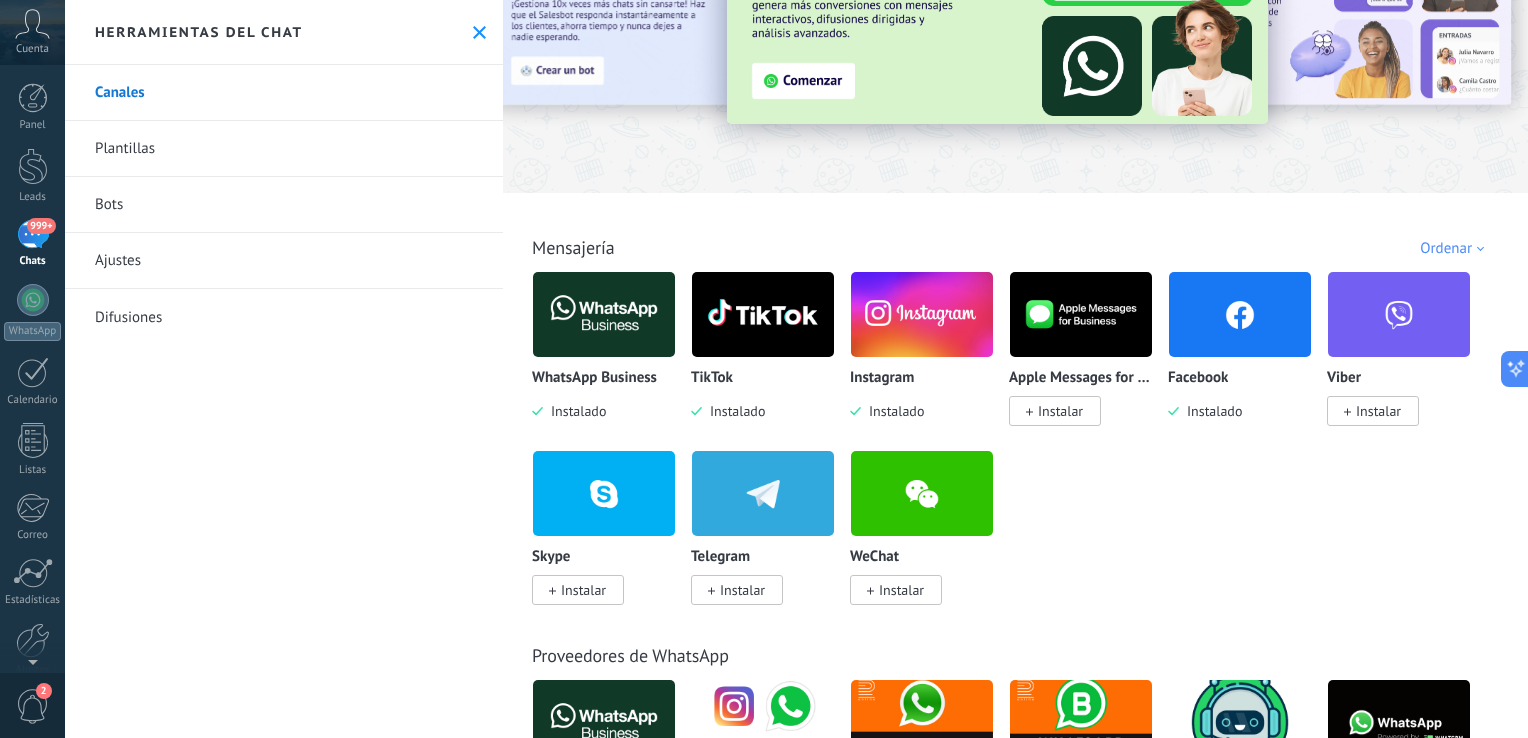 click on "999+" at bounding box center (33, 234) 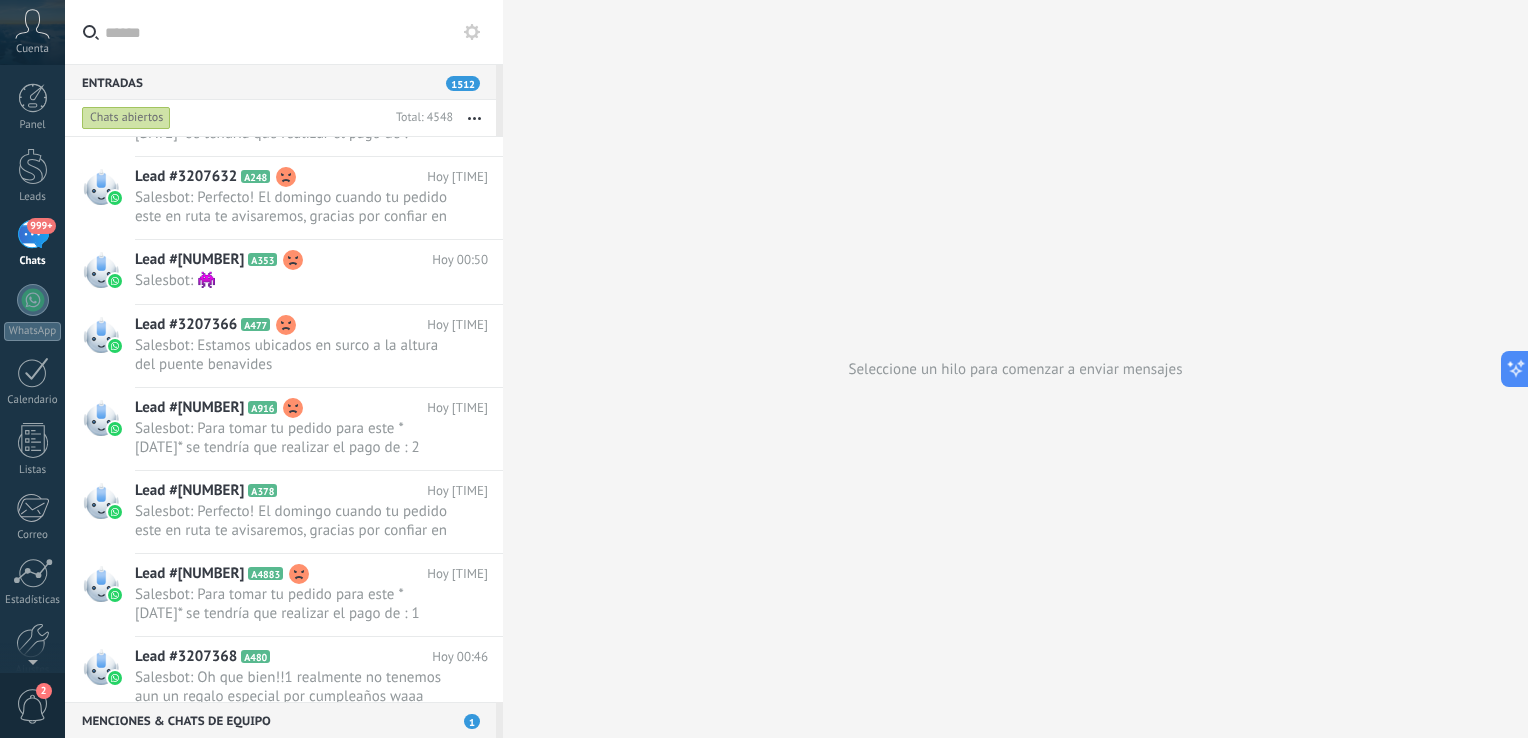 scroll, scrollTop: 267, scrollLeft: 0, axis: vertical 